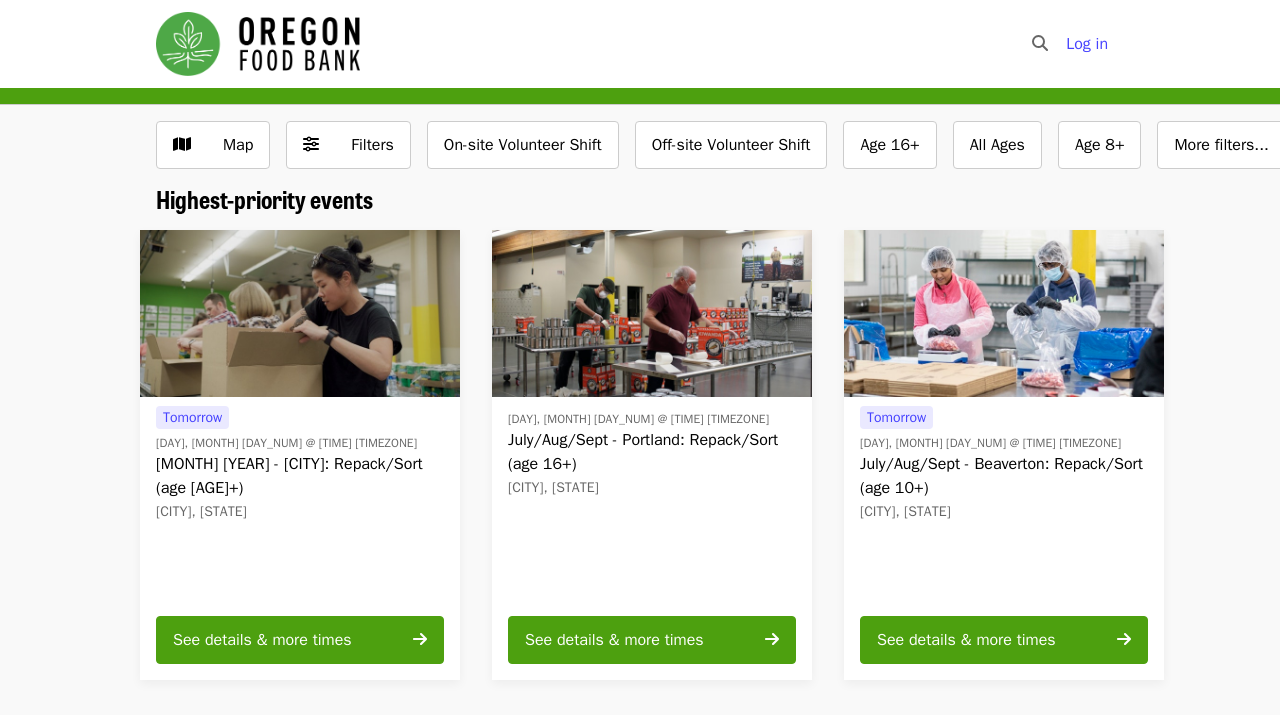 scroll, scrollTop: 52, scrollLeft: 0, axis: vertical 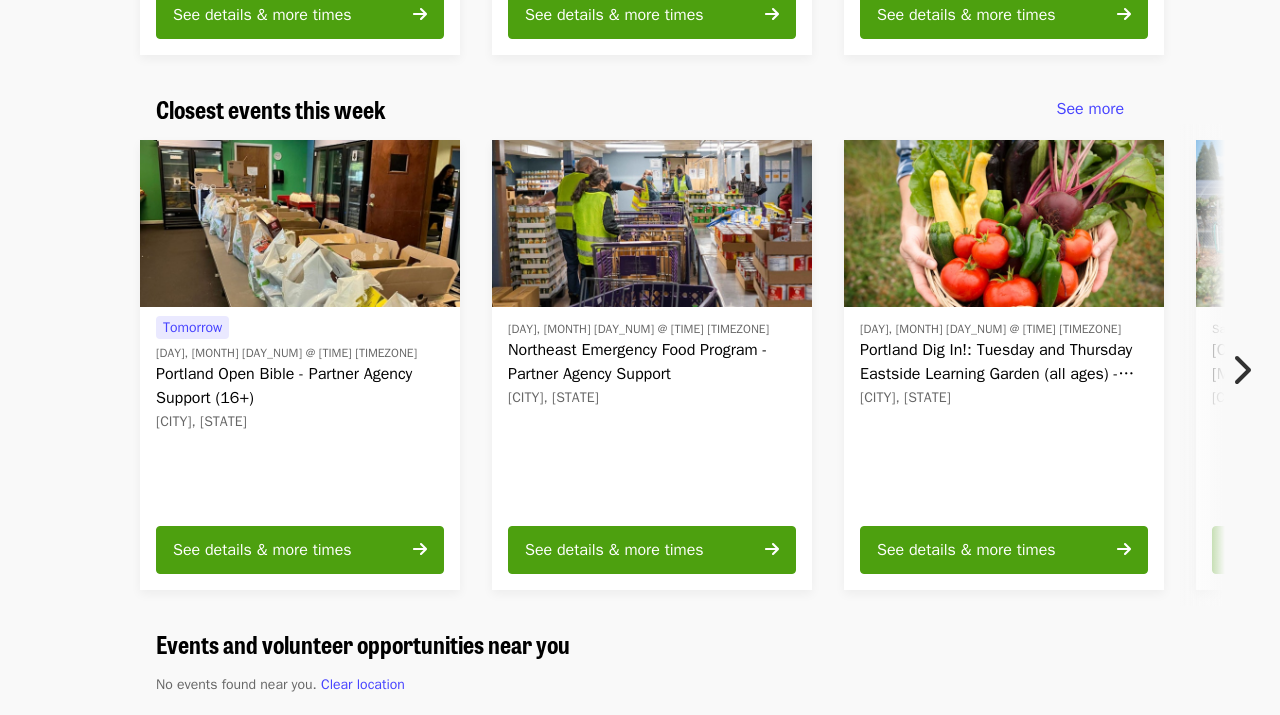 click at bounding box center (1241, 370) 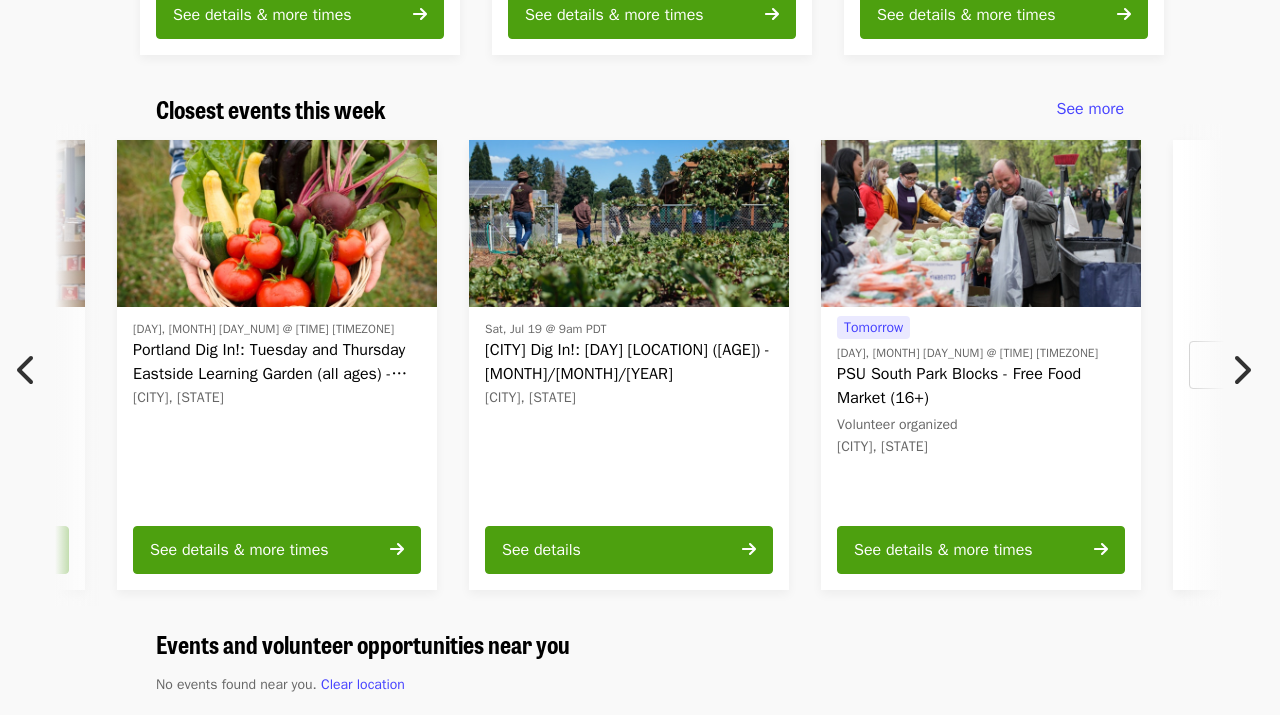 scroll, scrollTop: 0, scrollLeft: 764, axis: horizontal 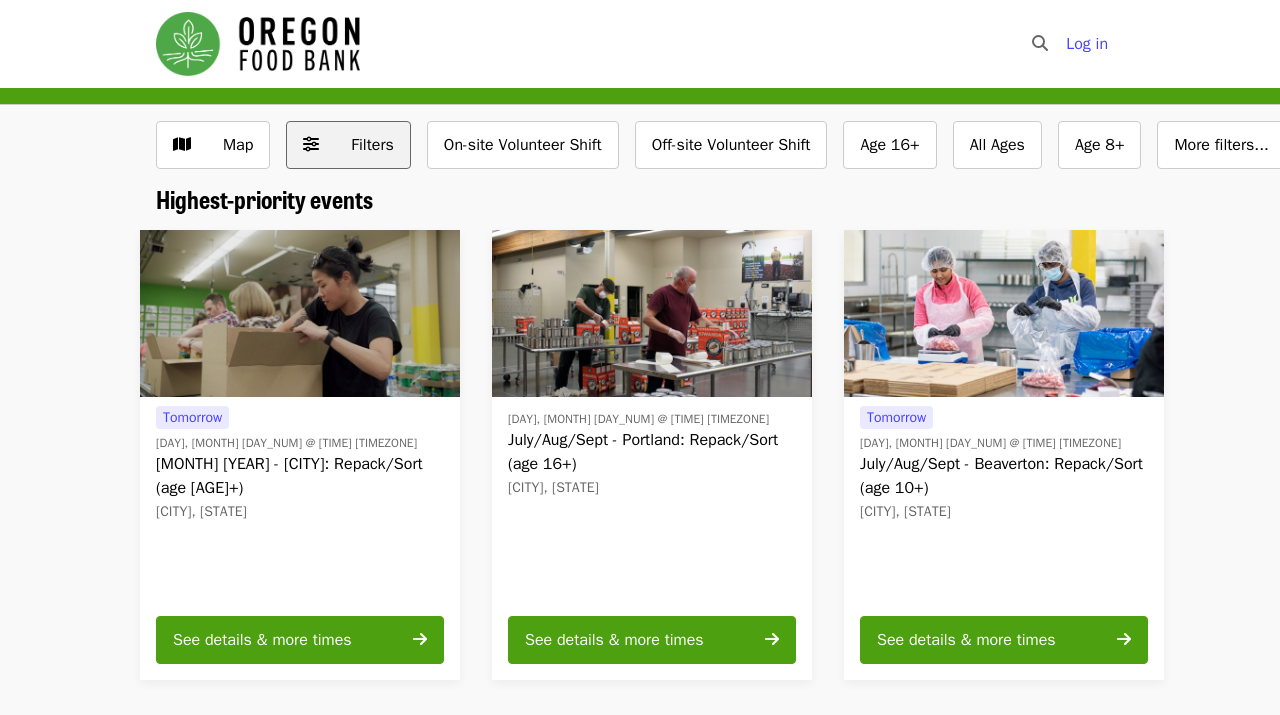 click on "Filters" at bounding box center (348, 145) 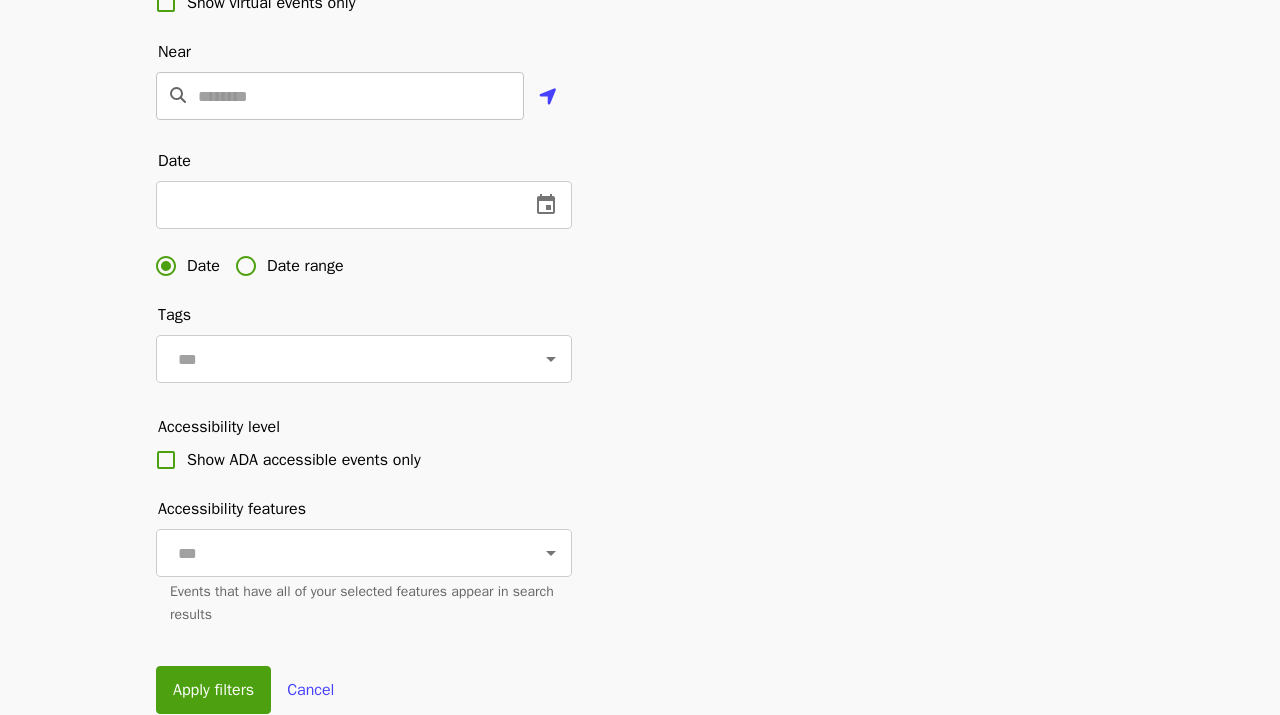 scroll, scrollTop: 497, scrollLeft: 0, axis: vertical 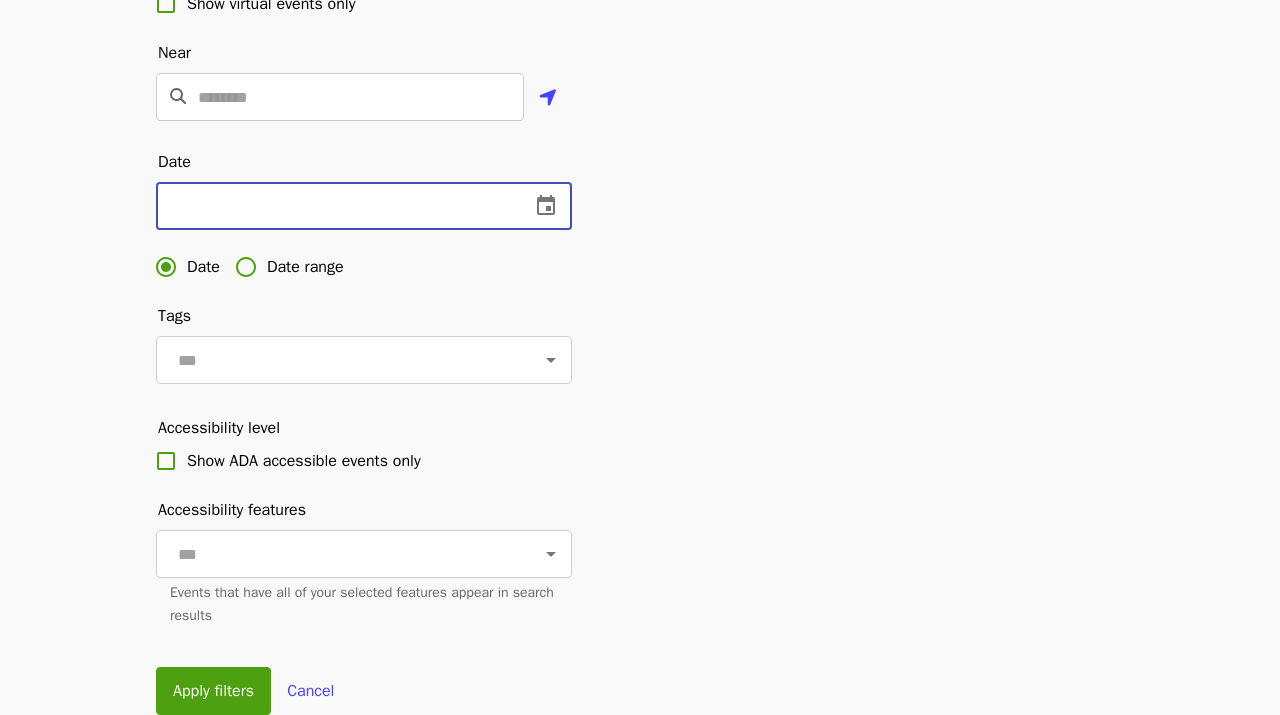 click at bounding box center (335, 206) 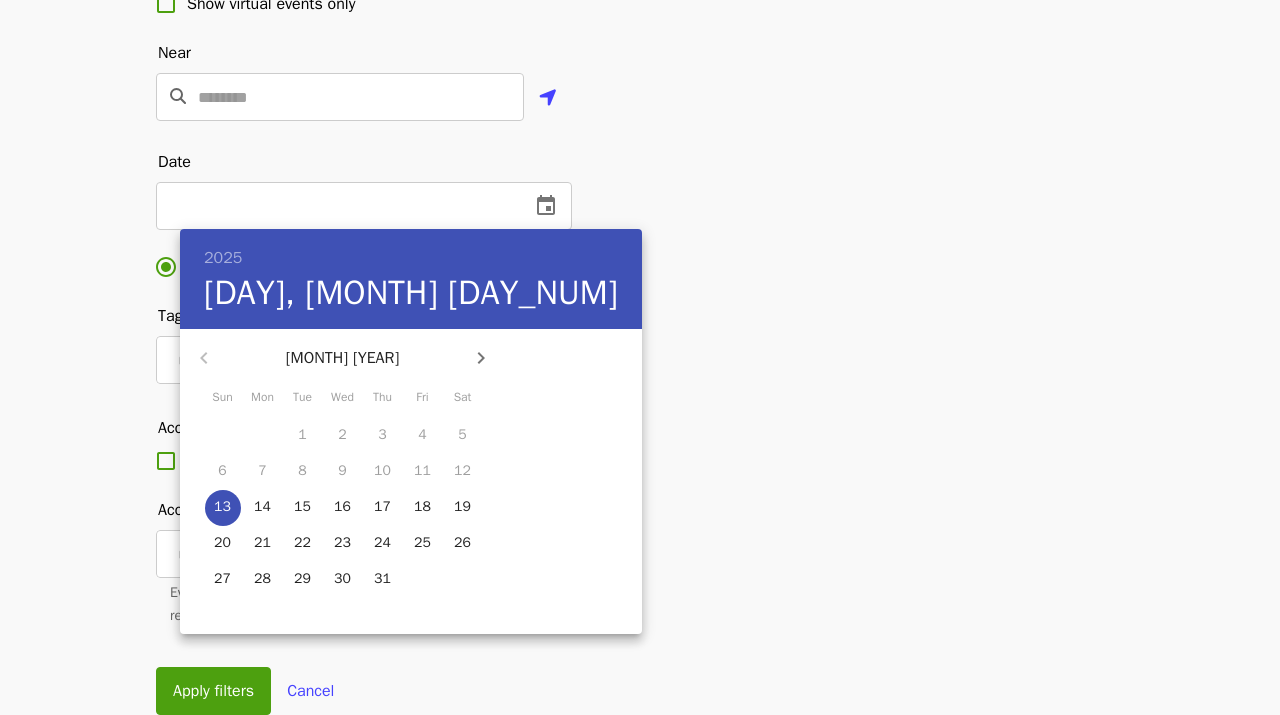 click on "20" at bounding box center [222, 543] 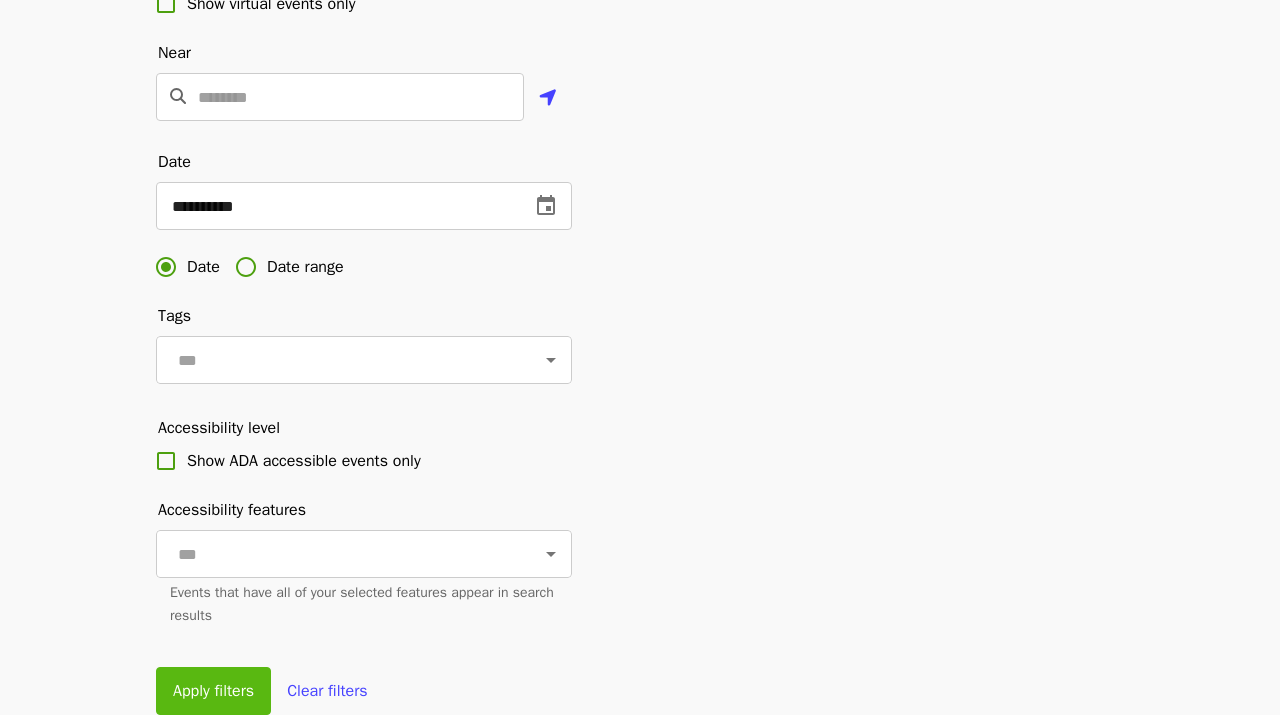 click on "Apply filters" at bounding box center (213, 691) 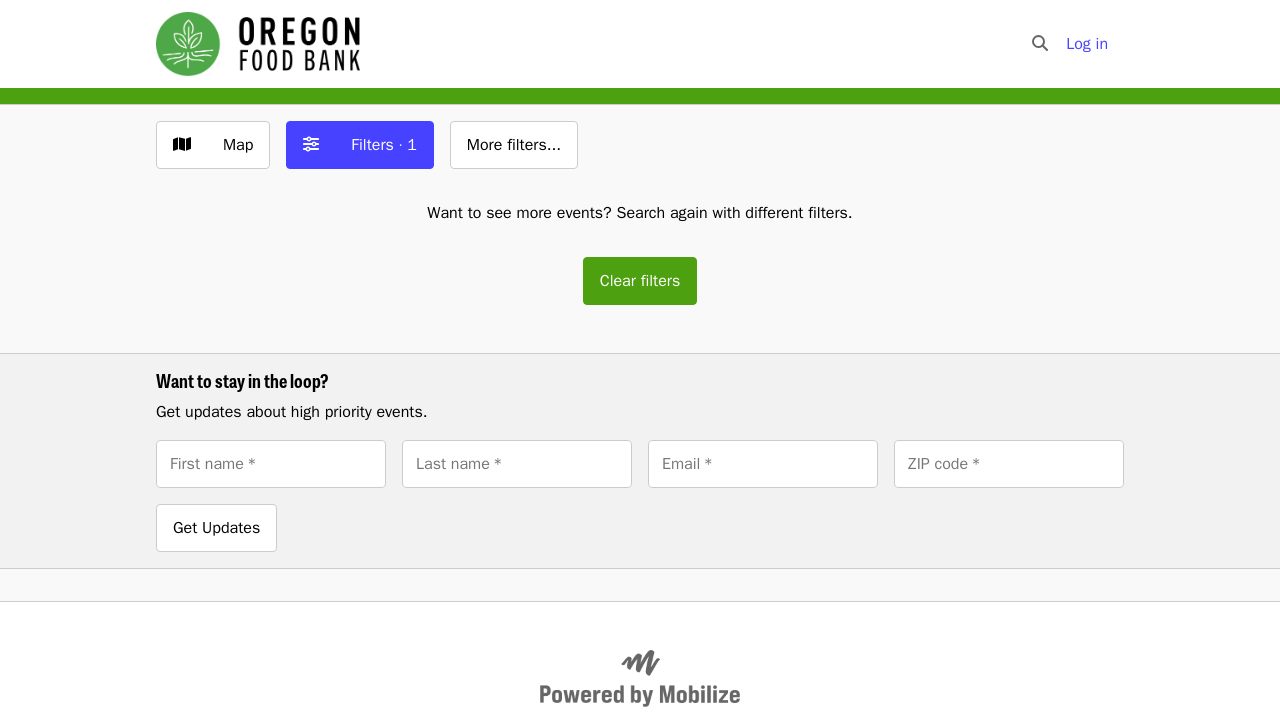 scroll, scrollTop: 0, scrollLeft: 0, axis: both 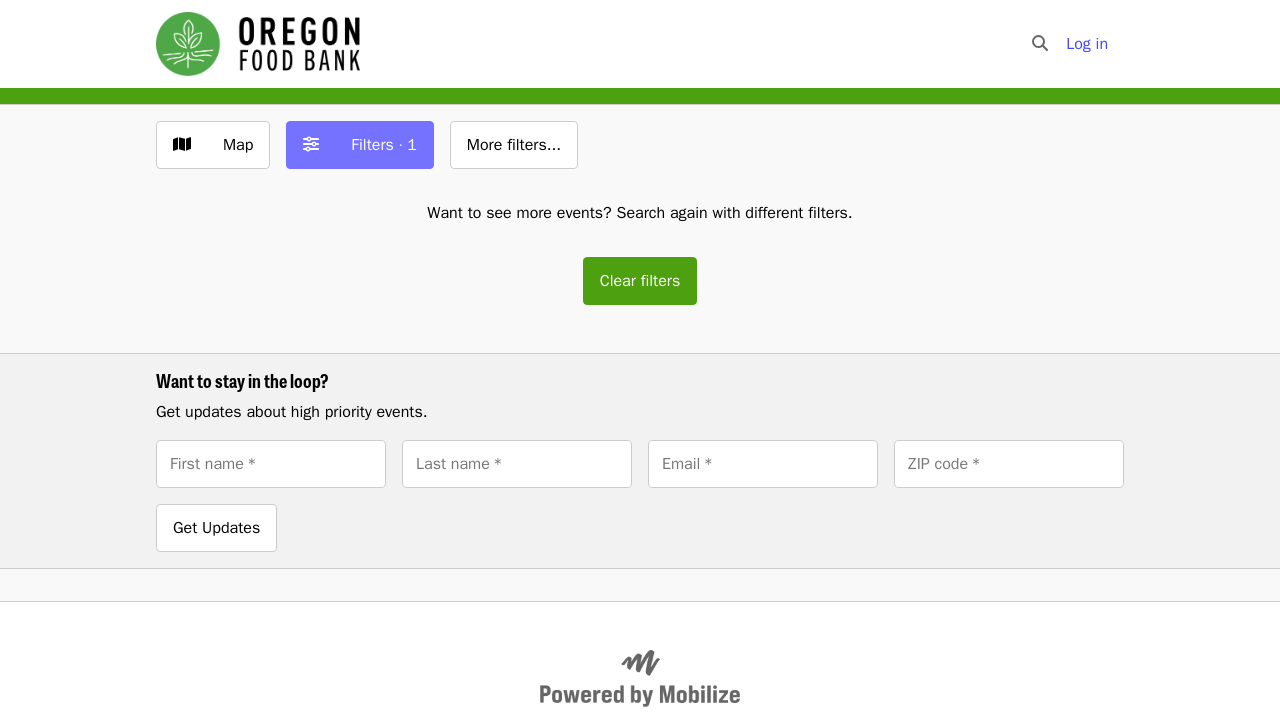 click on "Filters · 1" at bounding box center [360, 145] 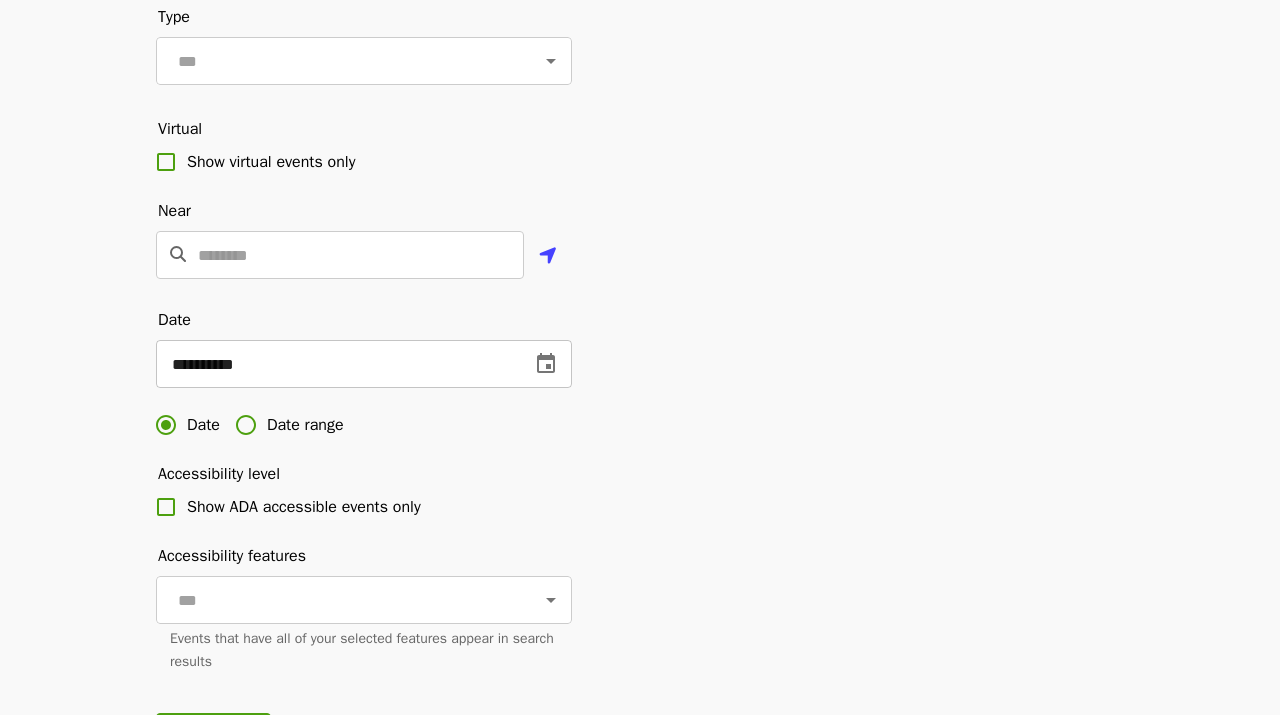 scroll, scrollTop: 340, scrollLeft: 0, axis: vertical 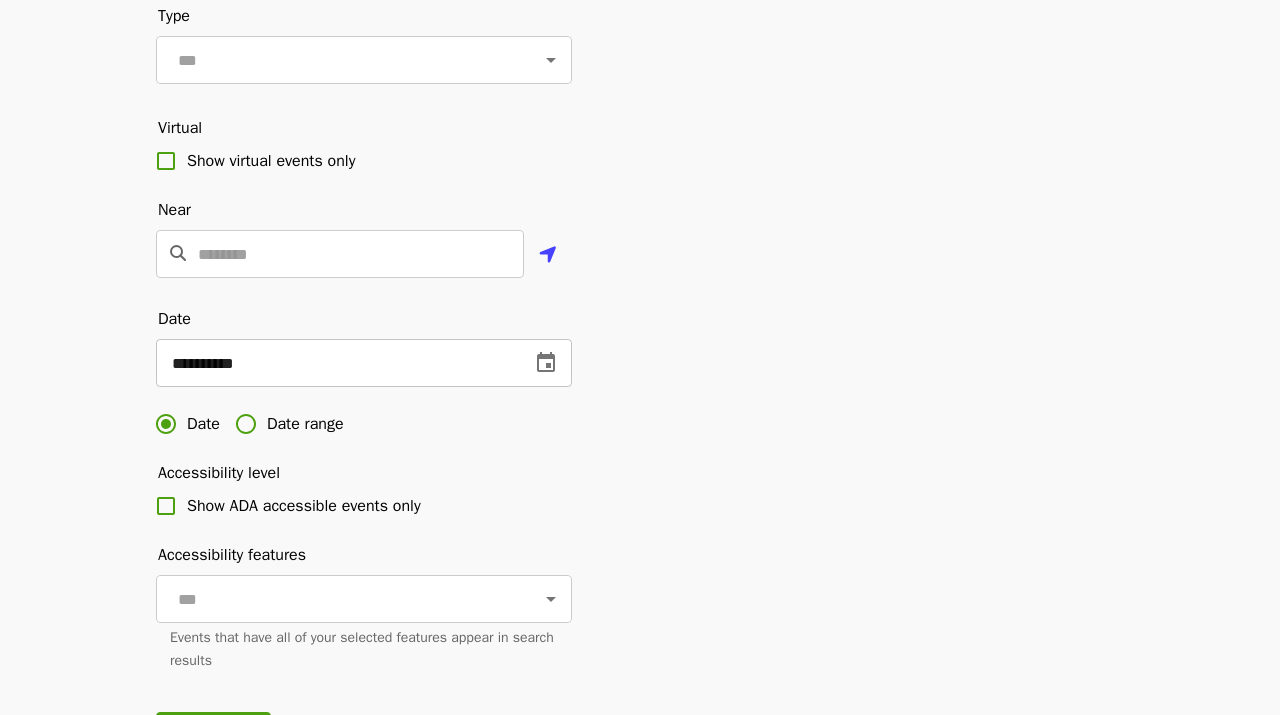 click on "**********" at bounding box center [335, 363] 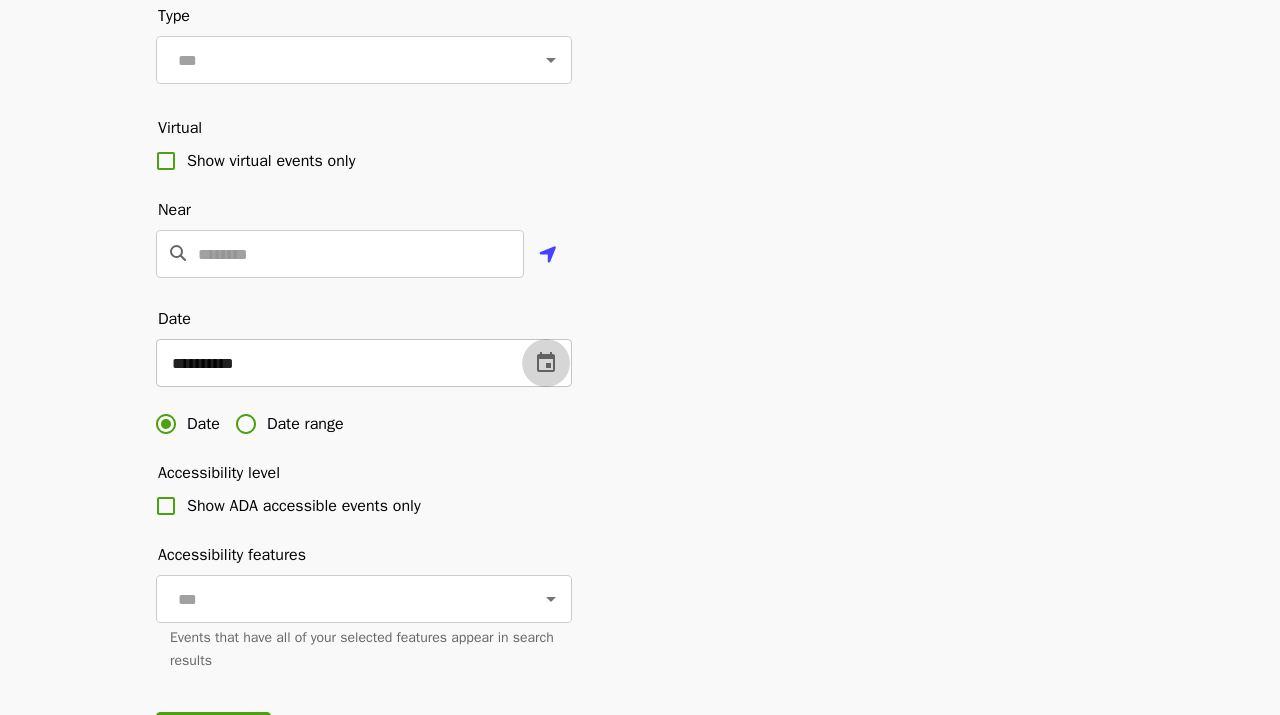click at bounding box center (546, 363) 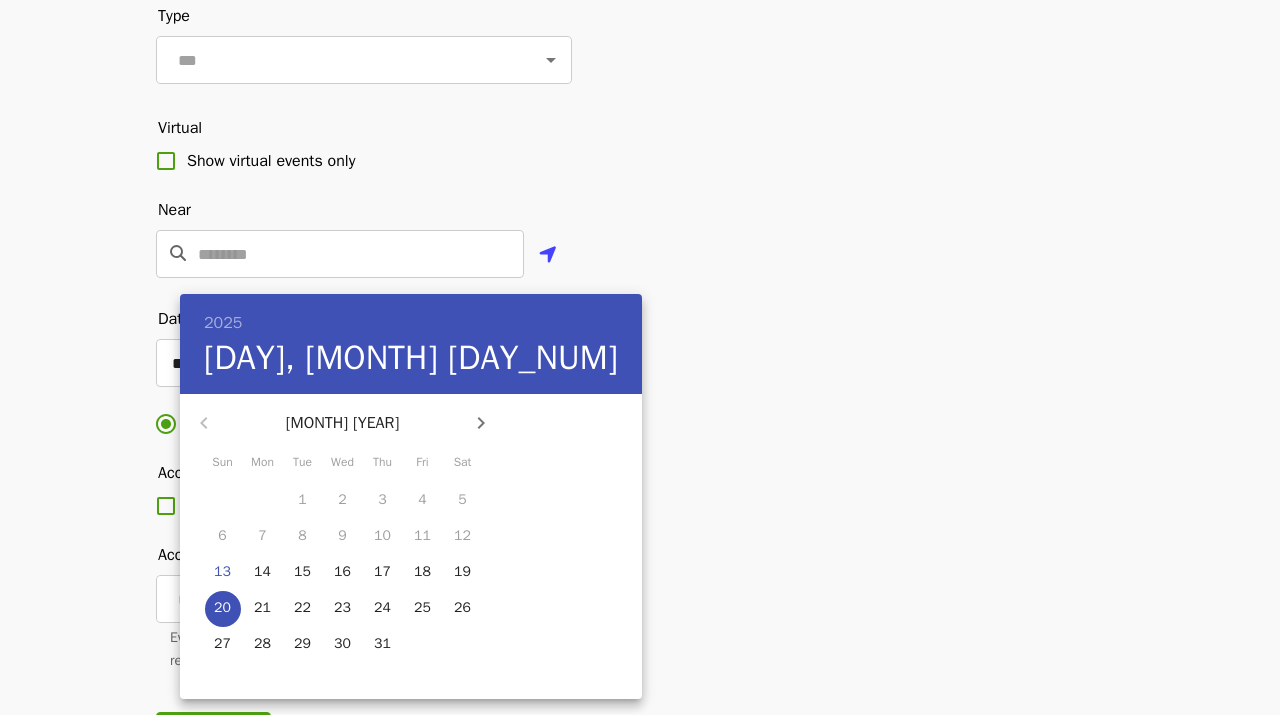 click on "19" at bounding box center (462, 572) 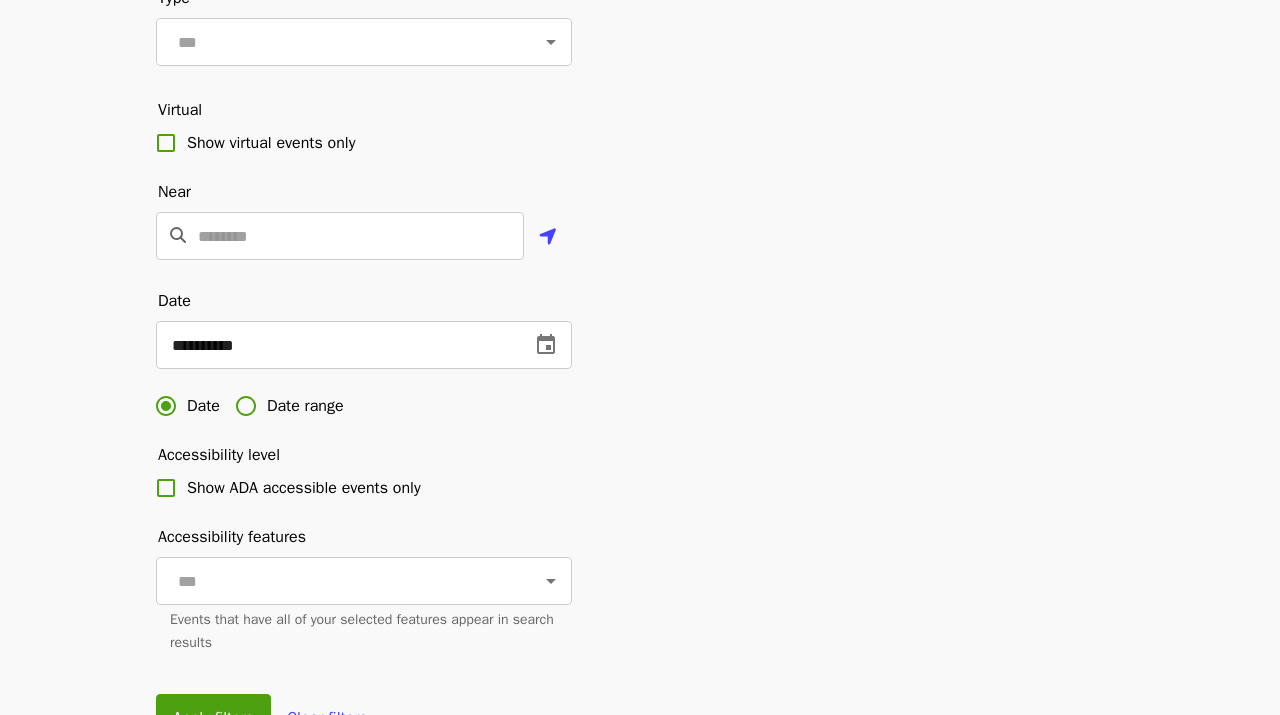 scroll, scrollTop: 477, scrollLeft: 0, axis: vertical 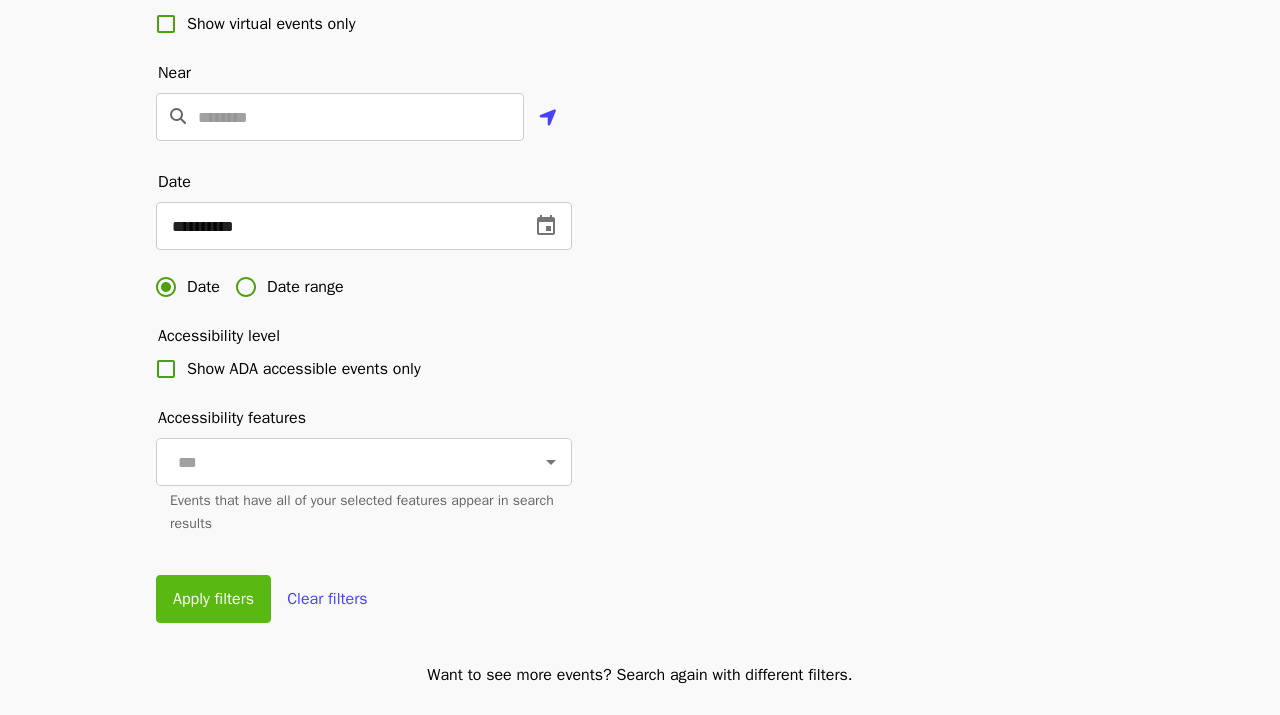click on "Apply filters" at bounding box center (213, 599) 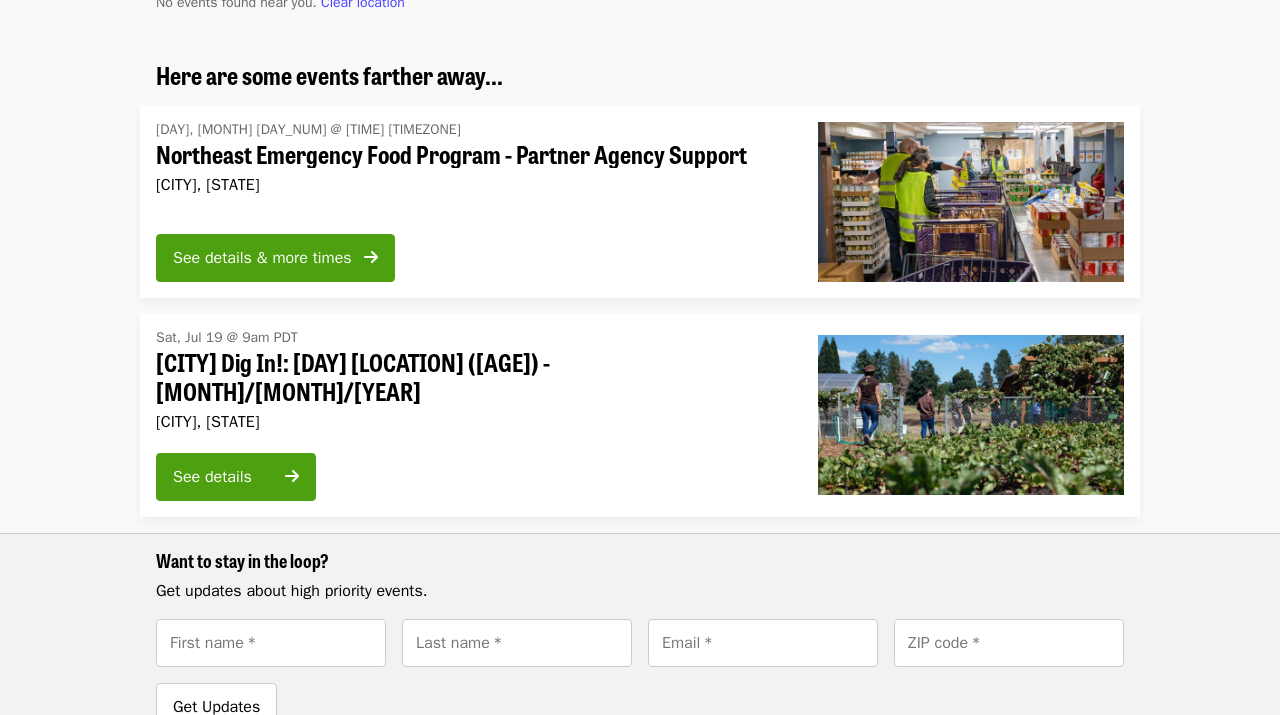 scroll, scrollTop: 247, scrollLeft: 0, axis: vertical 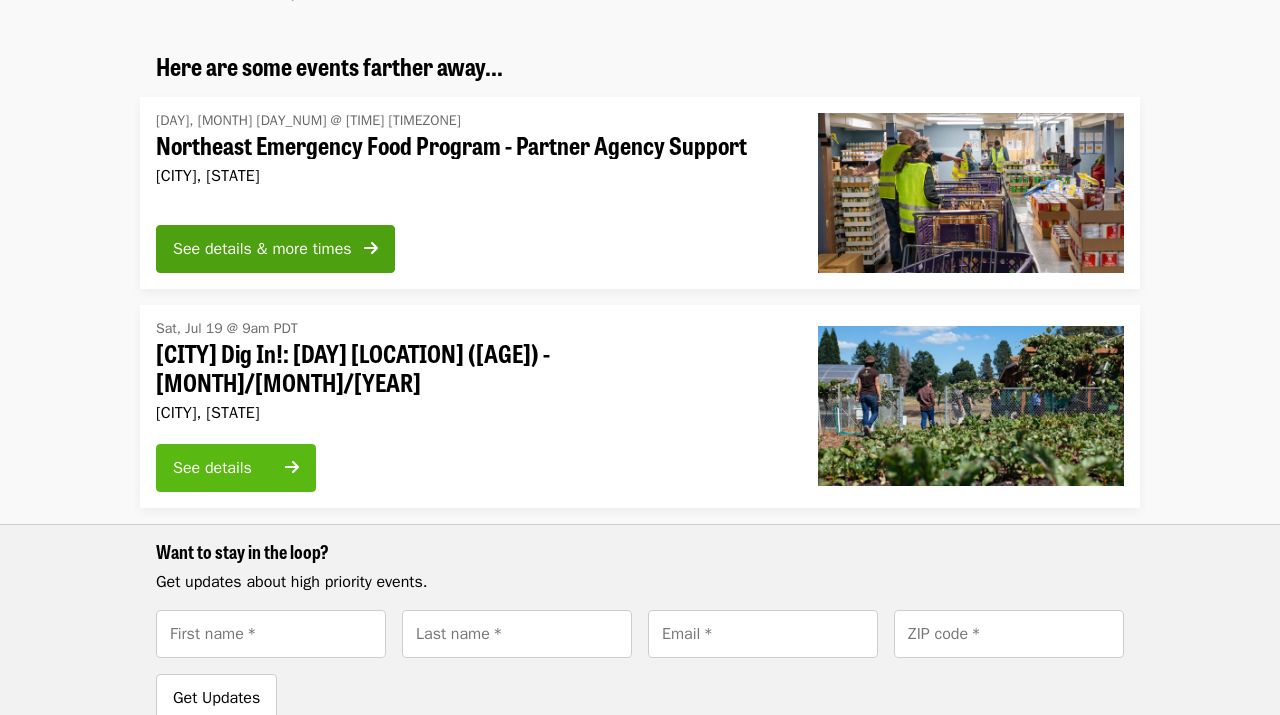click on "See details" at bounding box center [223, 468] 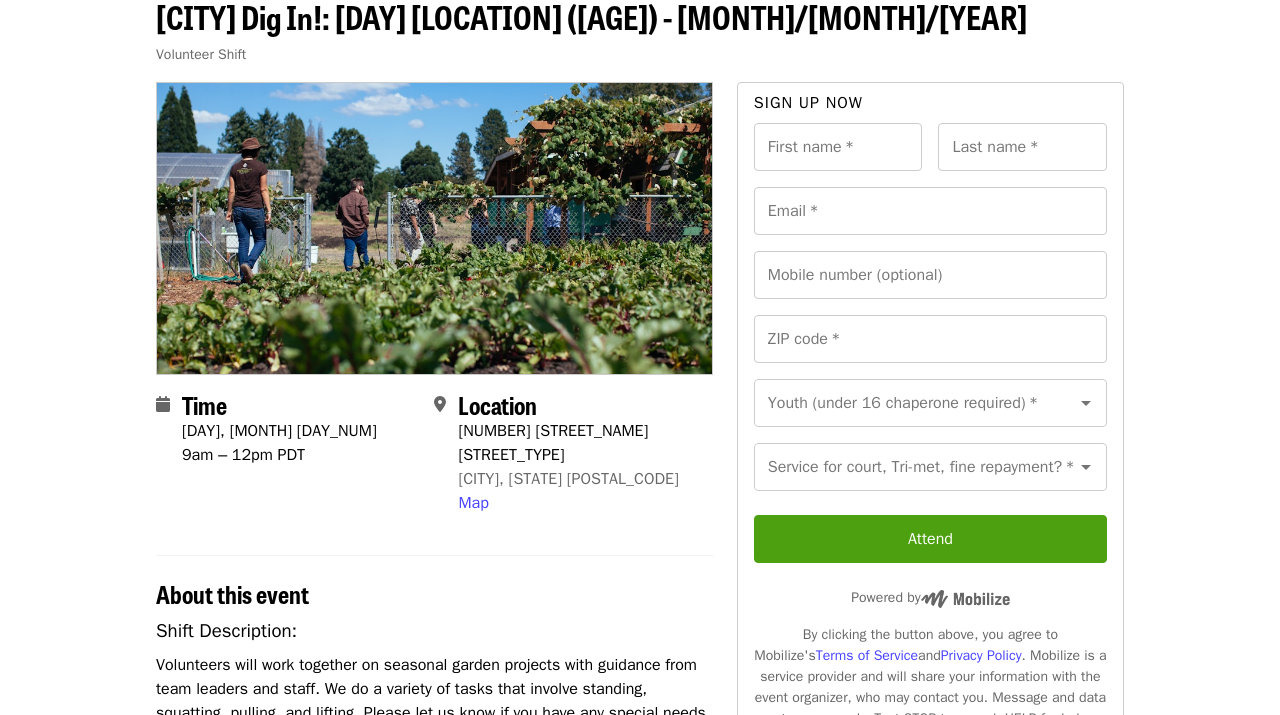 scroll, scrollTop: 74, scrollLeft: 0, axis: vertical 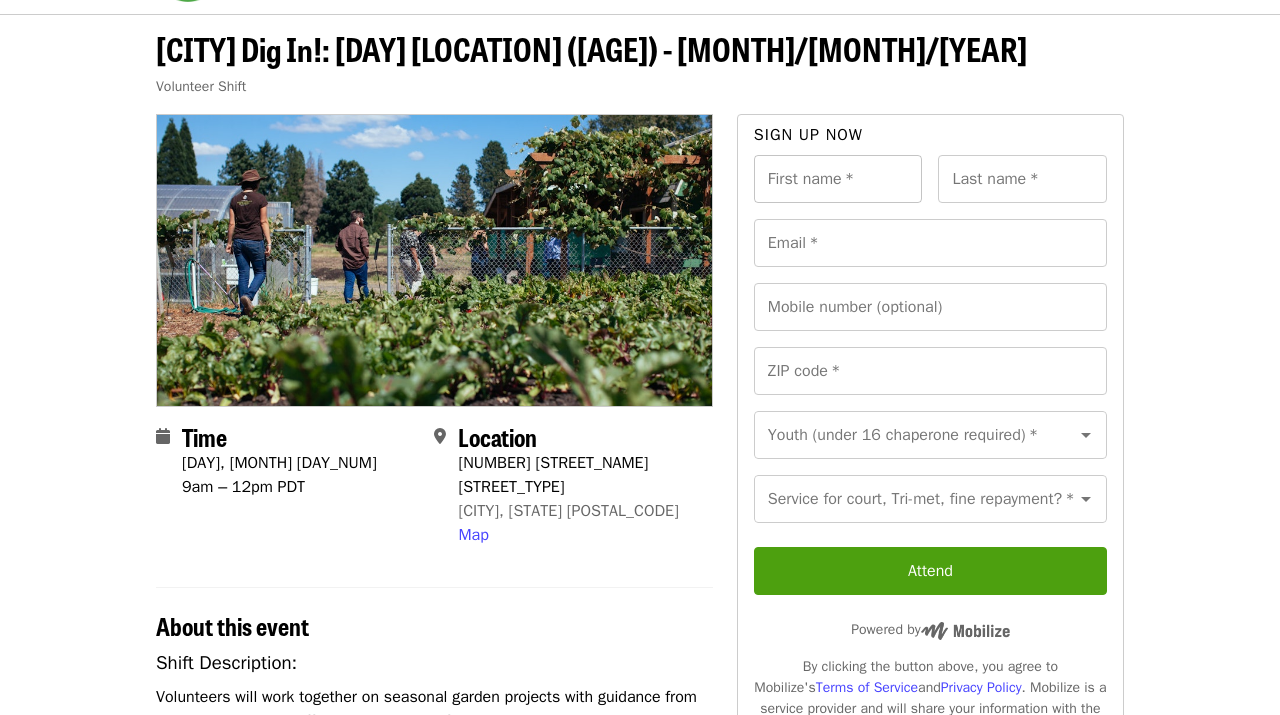 click on "First name   *" at bounding box center [838, 179] 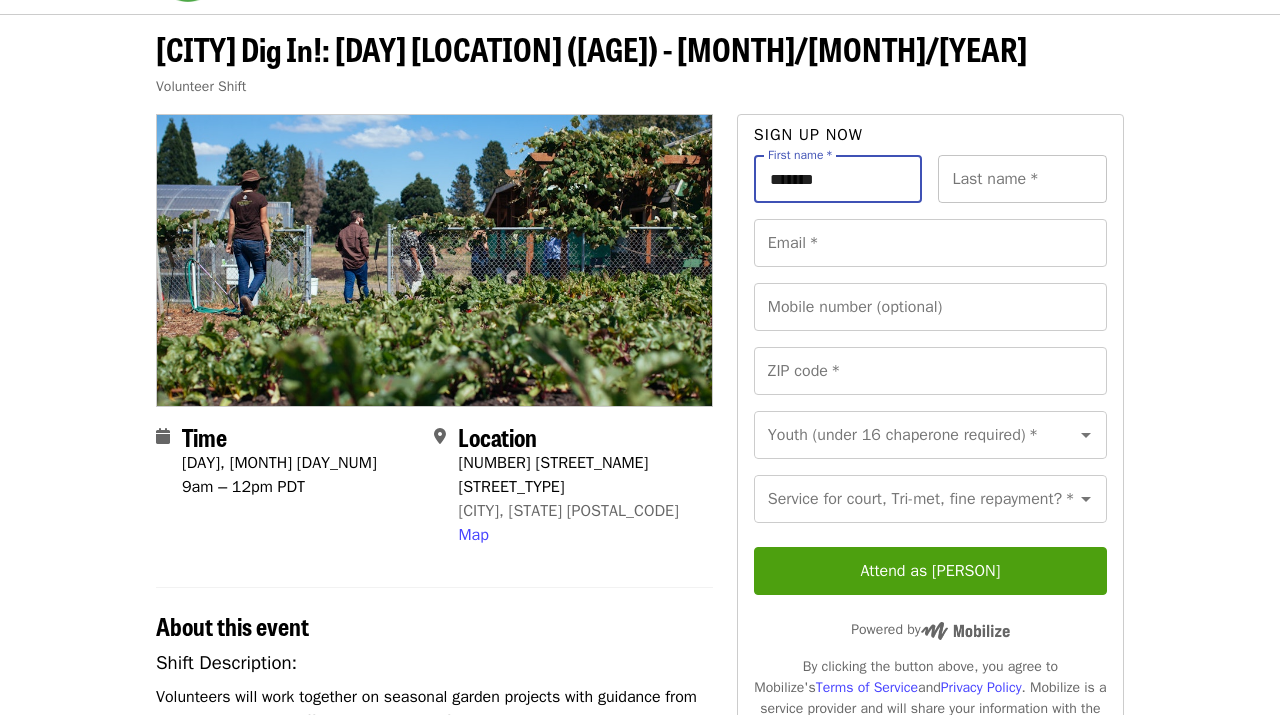type on "*******" 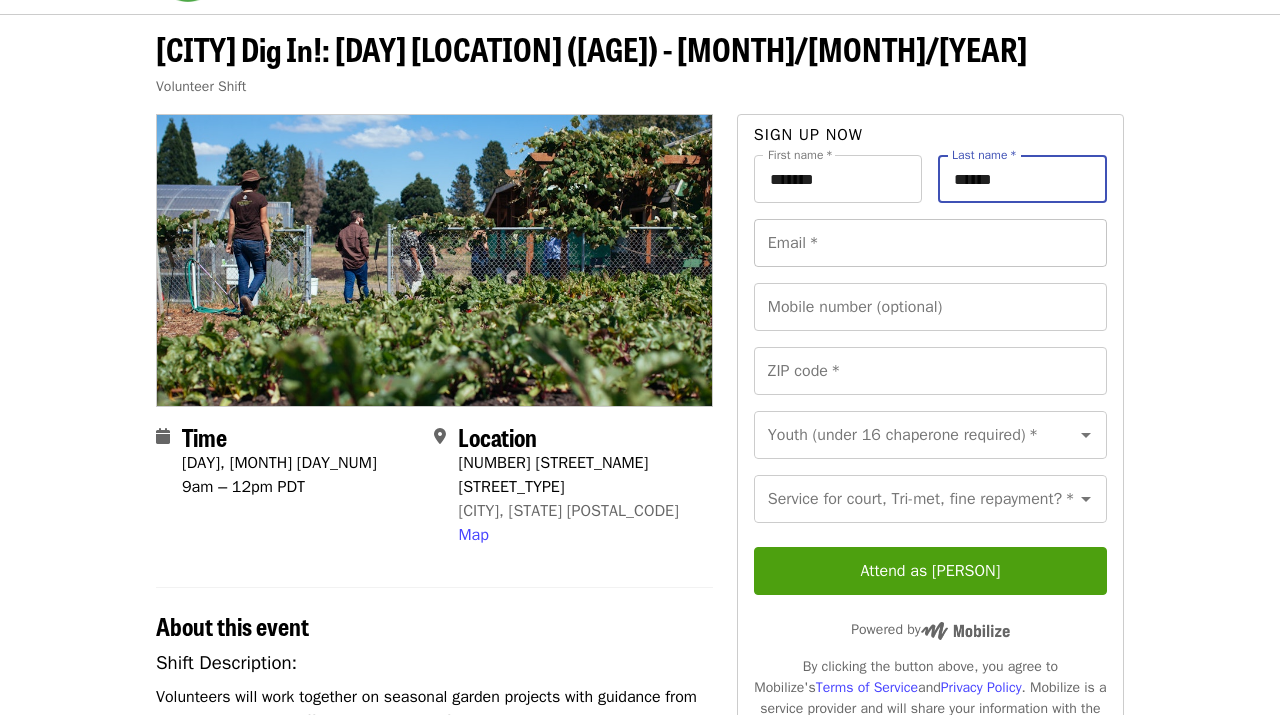 type on "******" 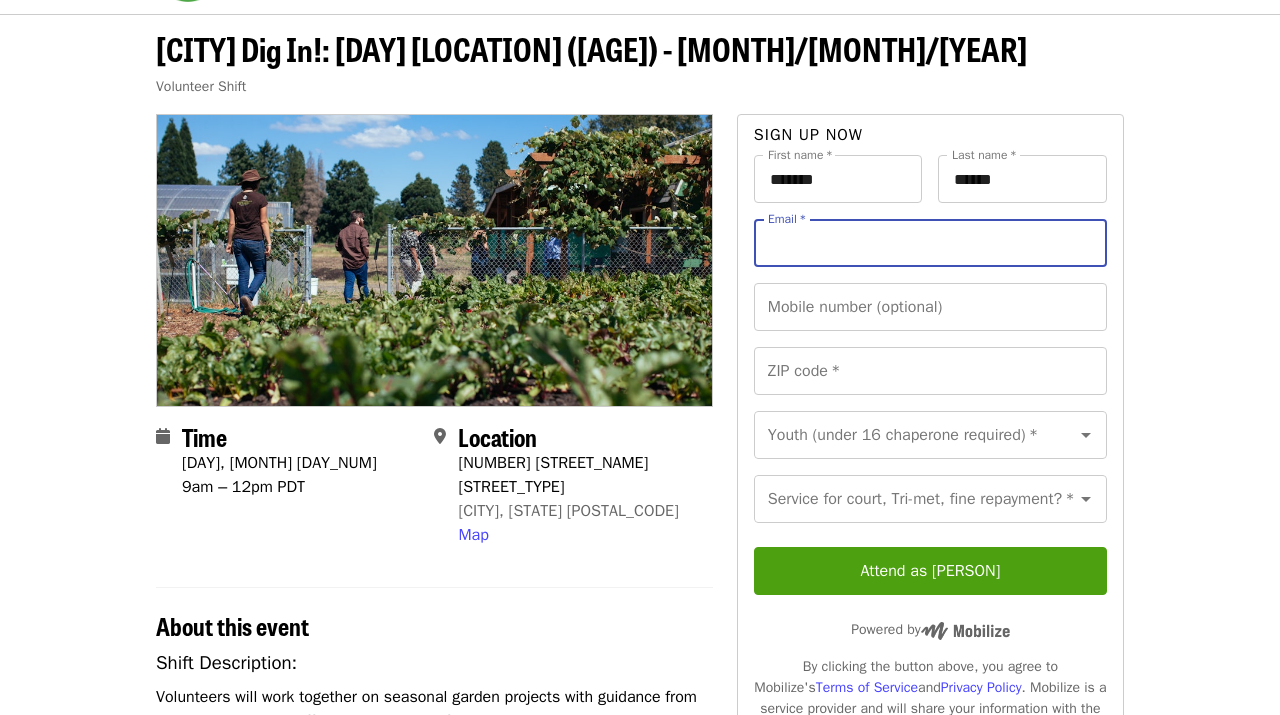 click on "Email   *" at bounding box center [930, 243] 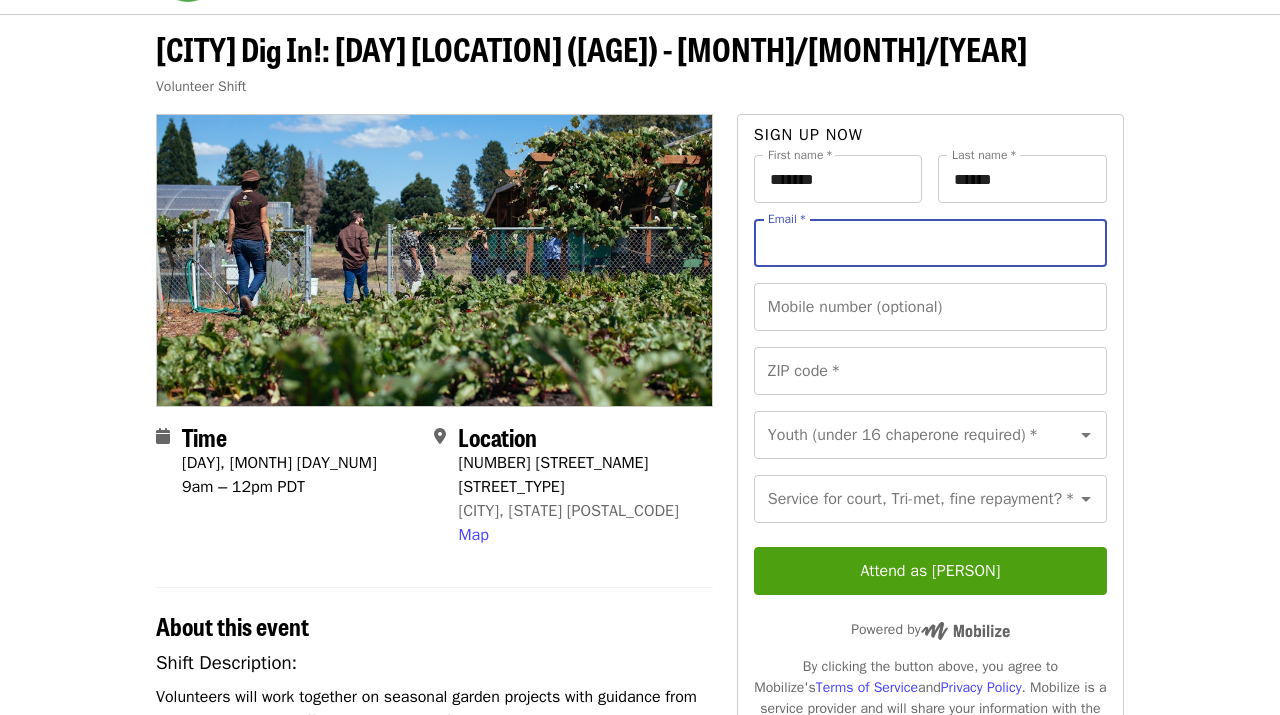 type on "**********" 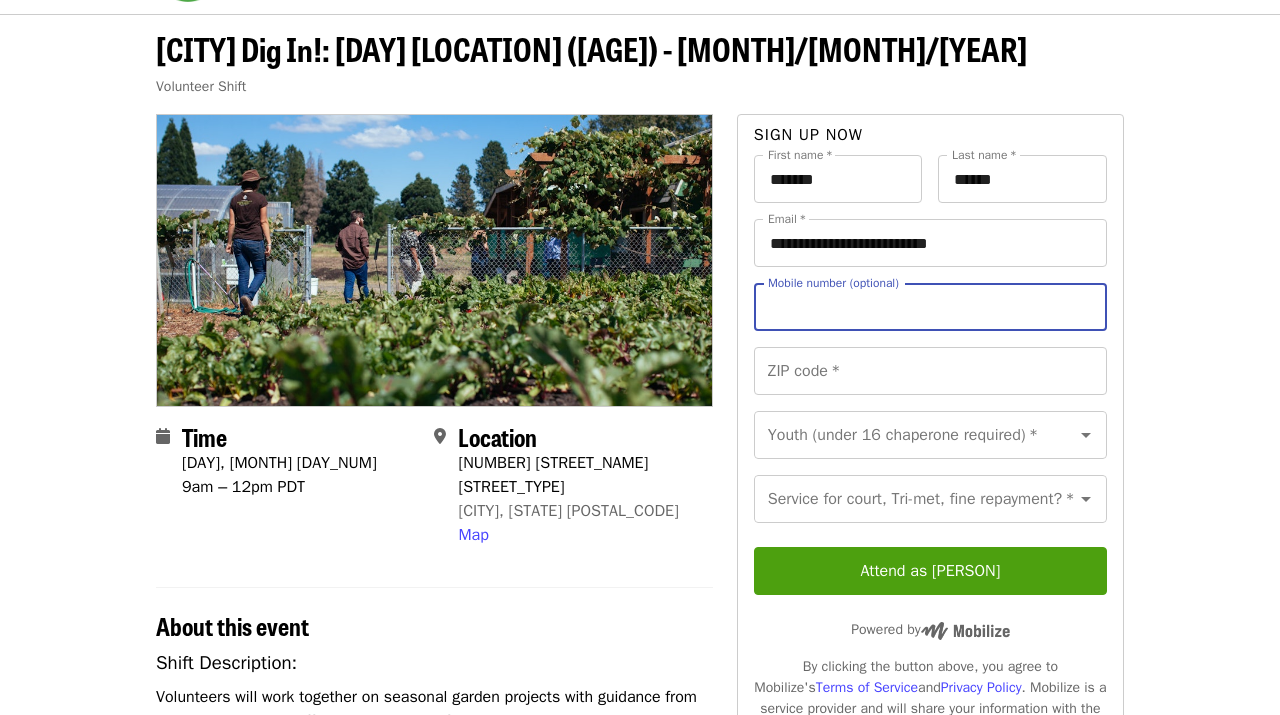 click on "Mobile number (optional)" at bounding box center [930, 307] 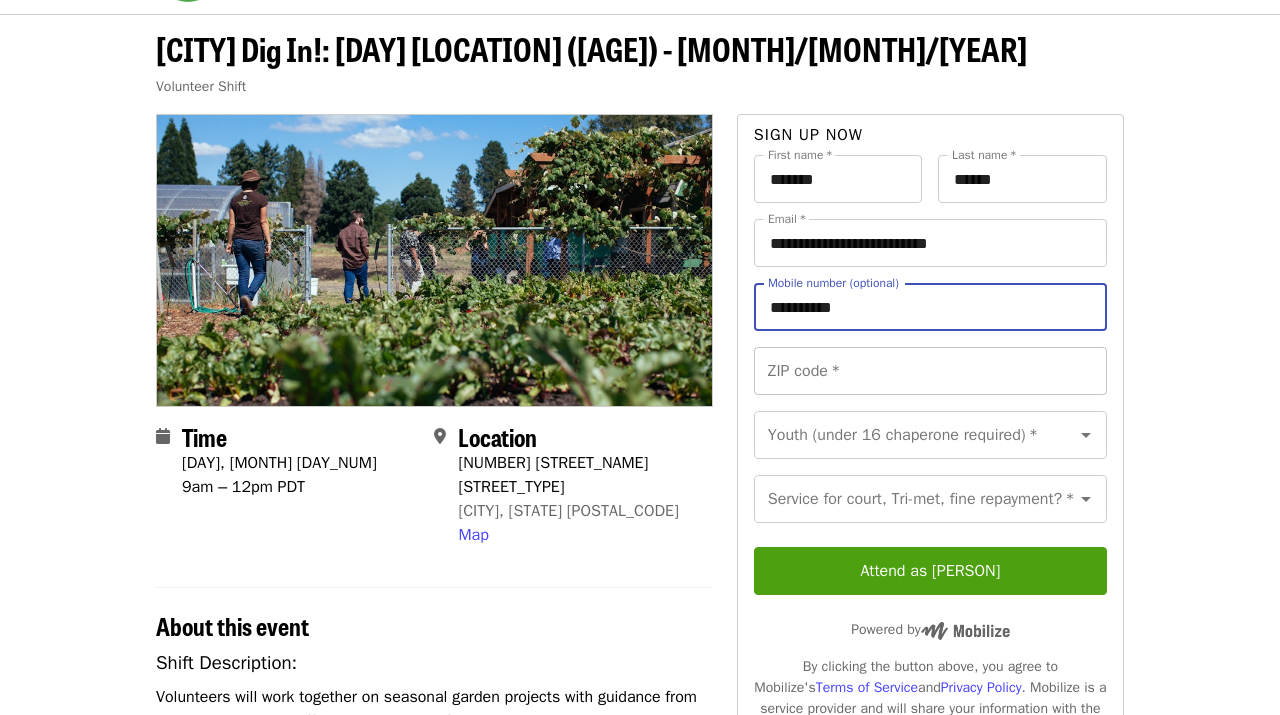 type on "**********" 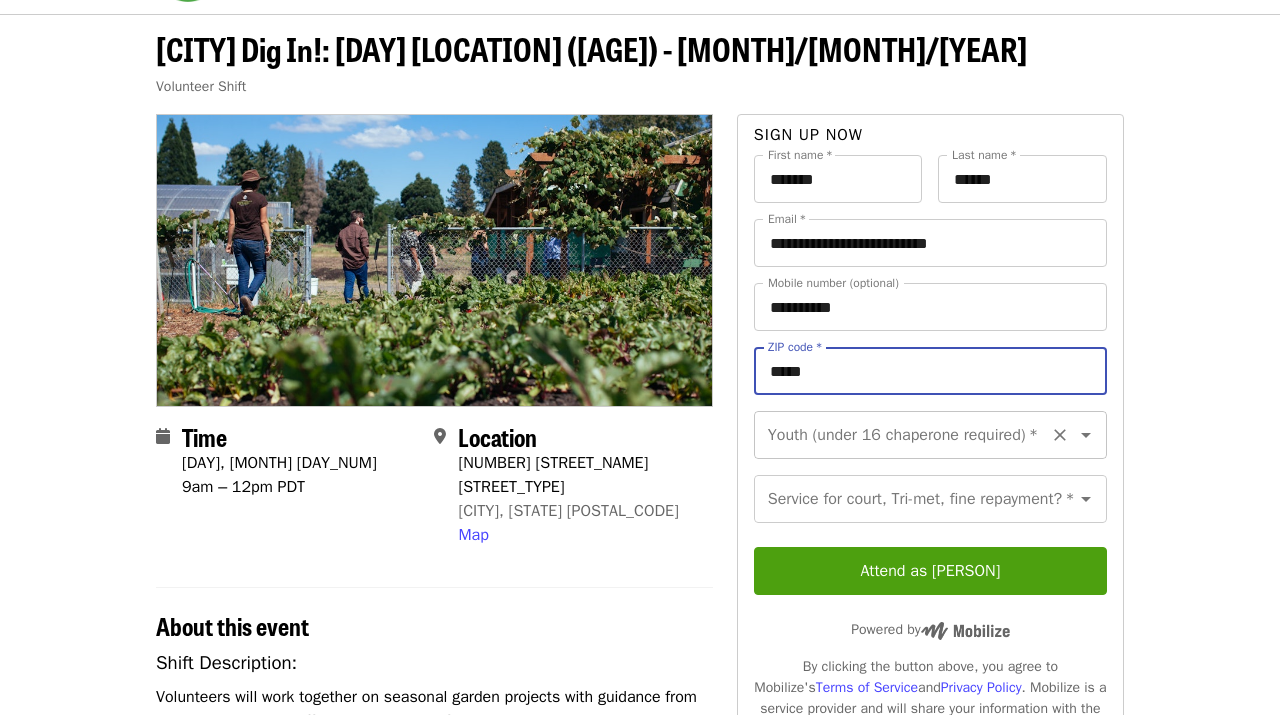 type on "*****" 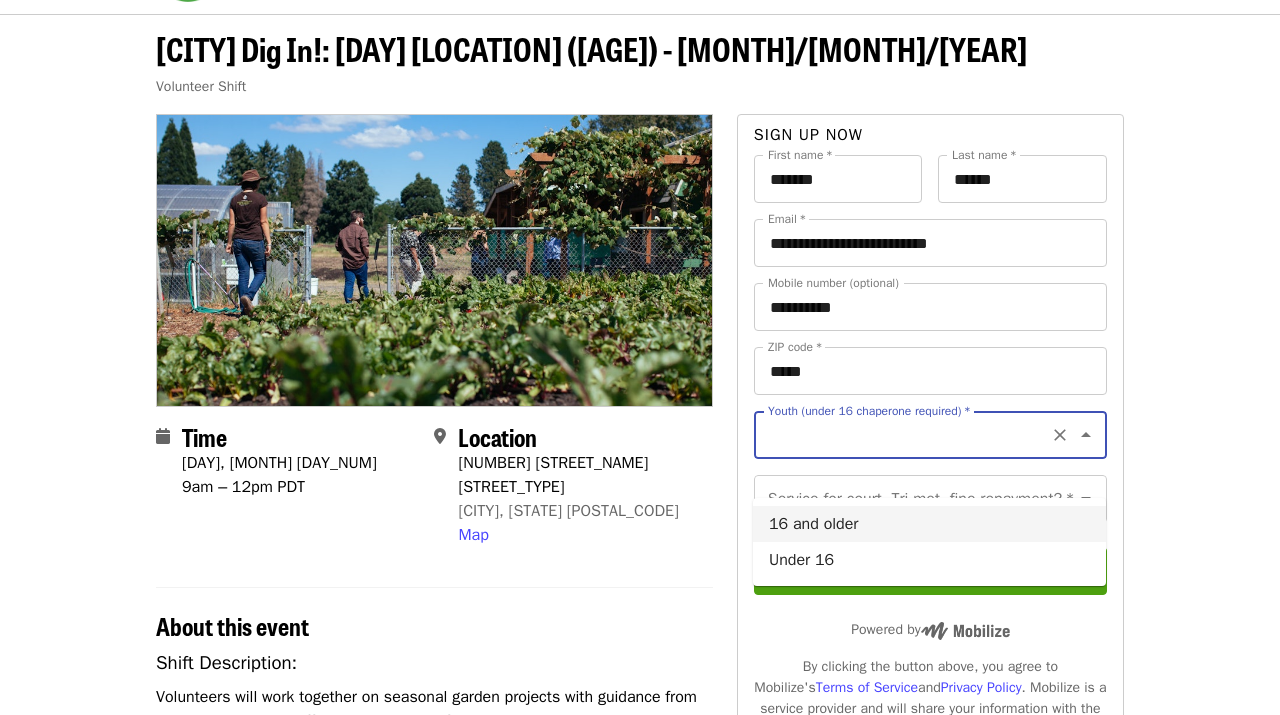 click on "16 and older" at bounding box center (929, 524) 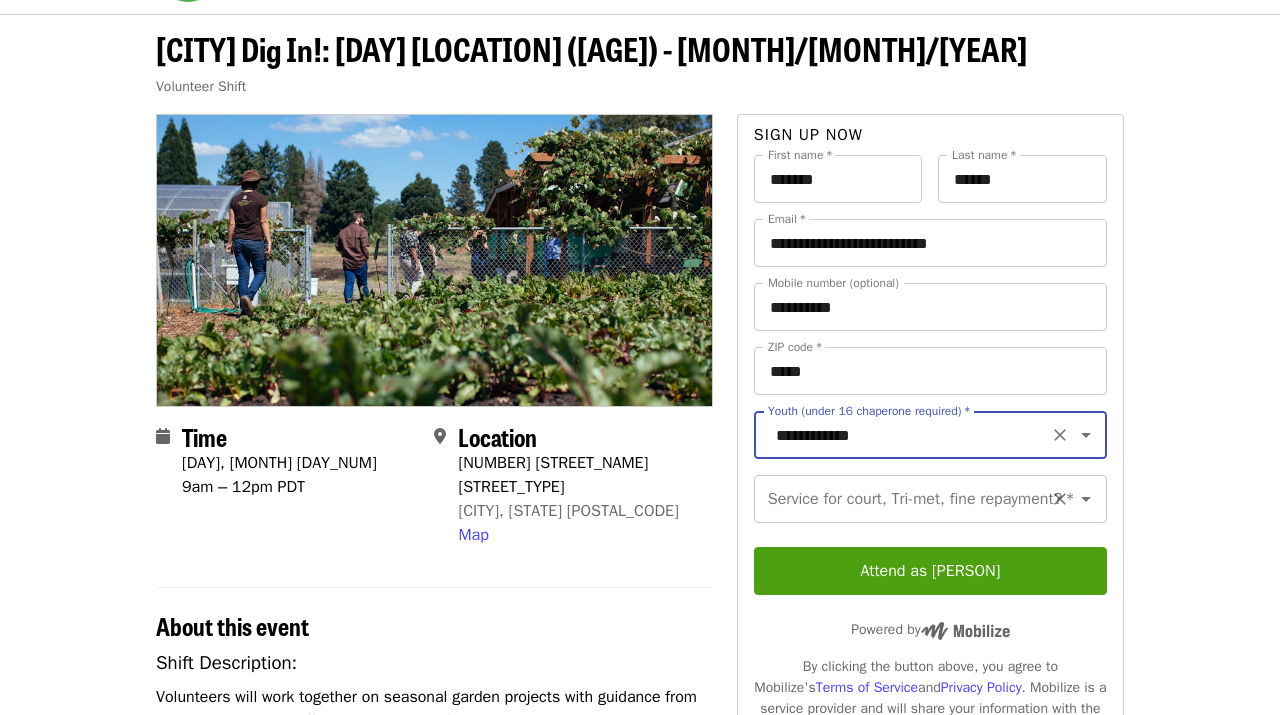 click on "Service for court, Tri-met, fine repayment?   *" at bounding box center (906, 499) 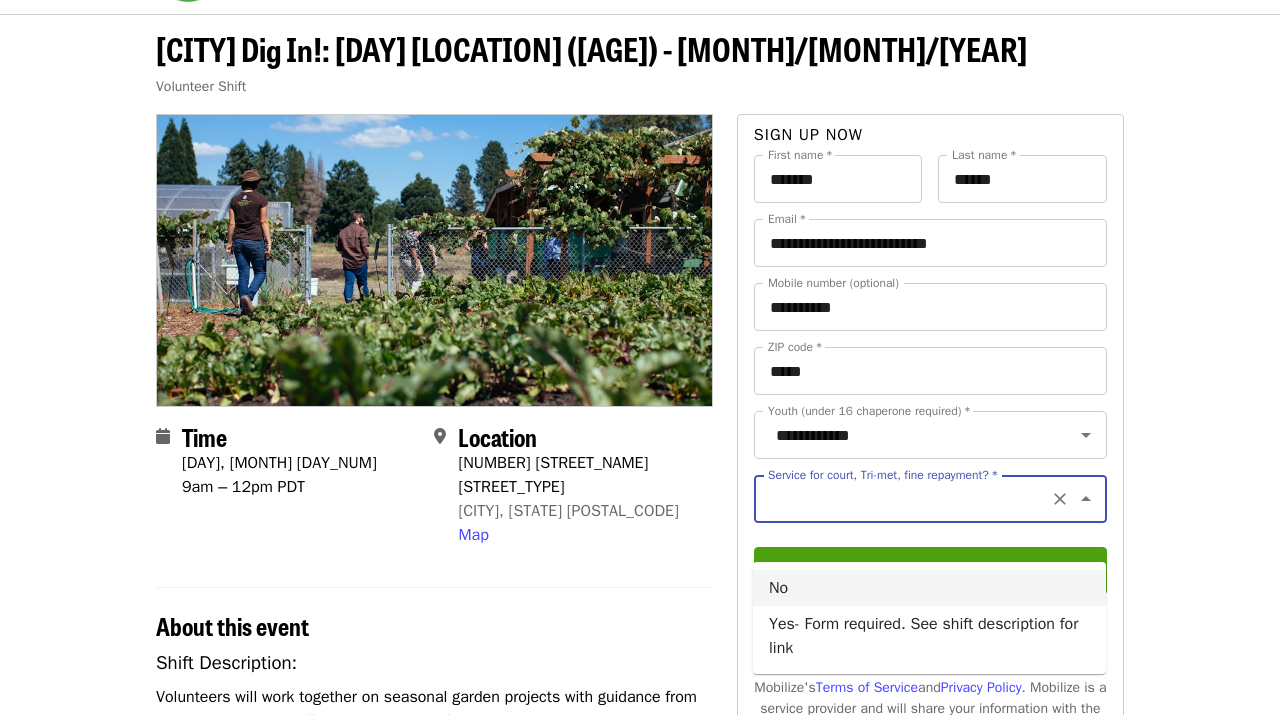 click on "No" at bounding box center (929, 588) 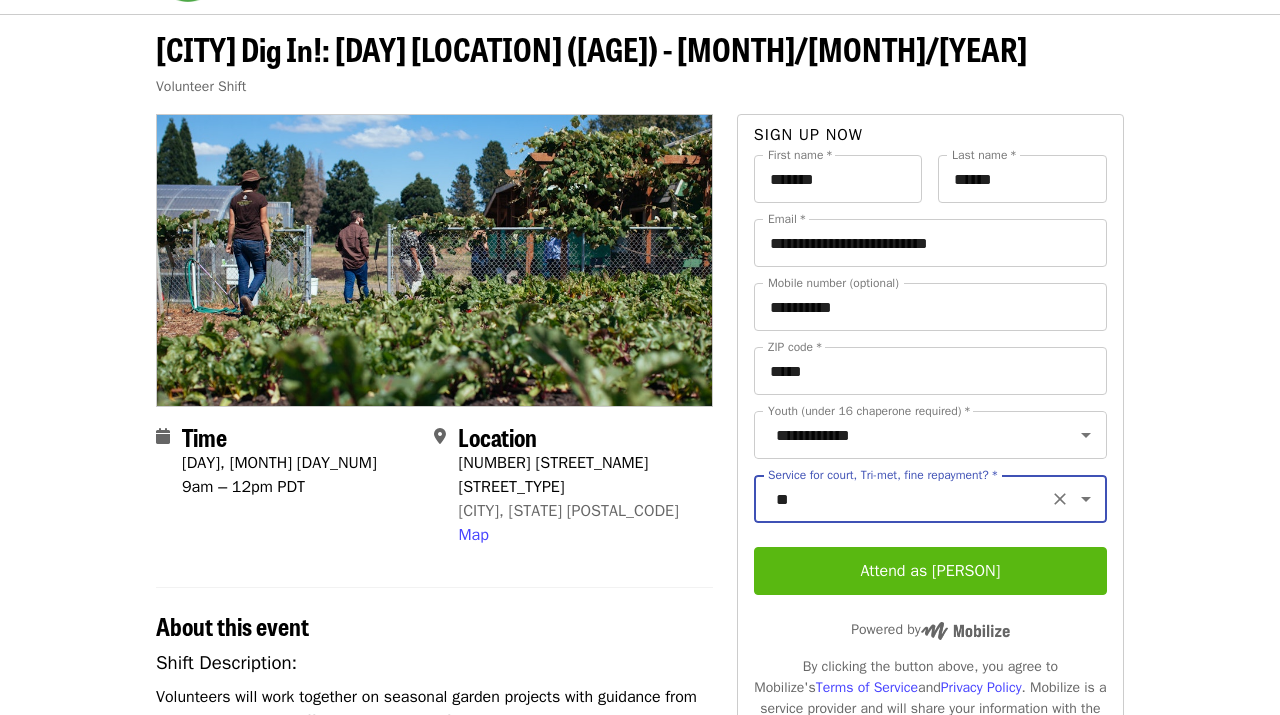 click on "Attend as [PERSON]" at bounding box center (930, 571) 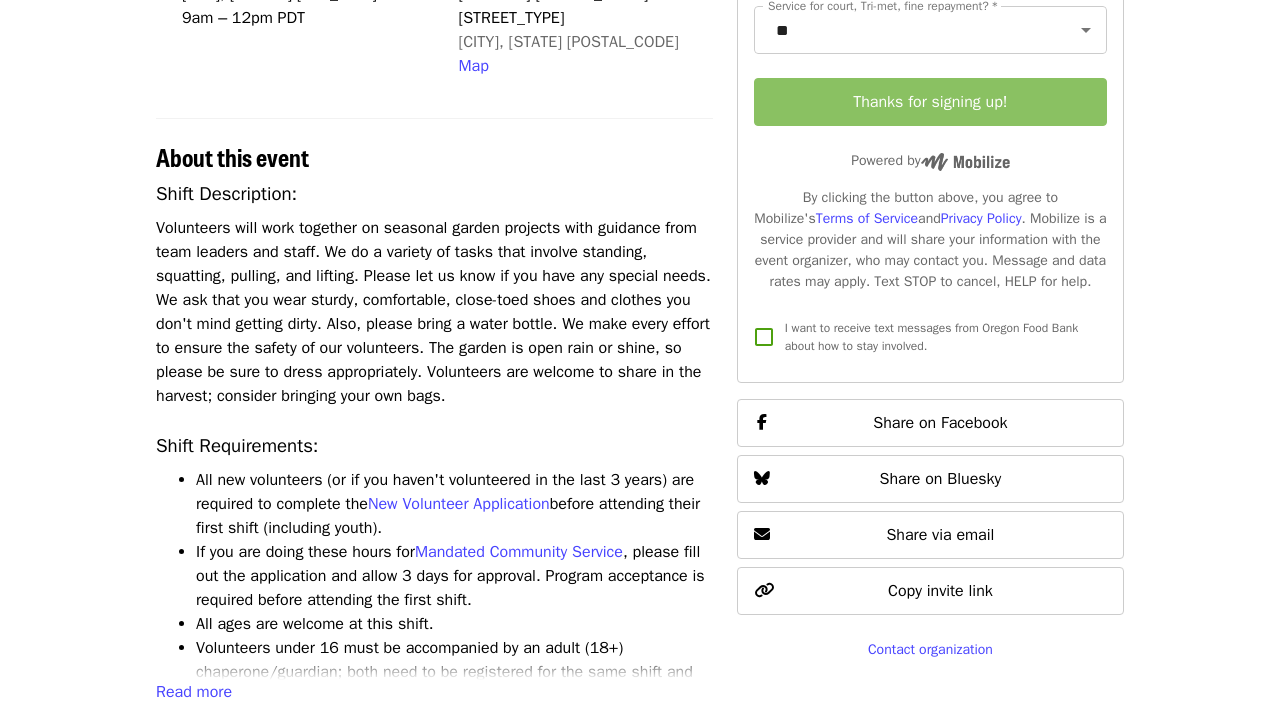 scroll, scrollTop: 542, scrollLeft: 0, axis: vertical 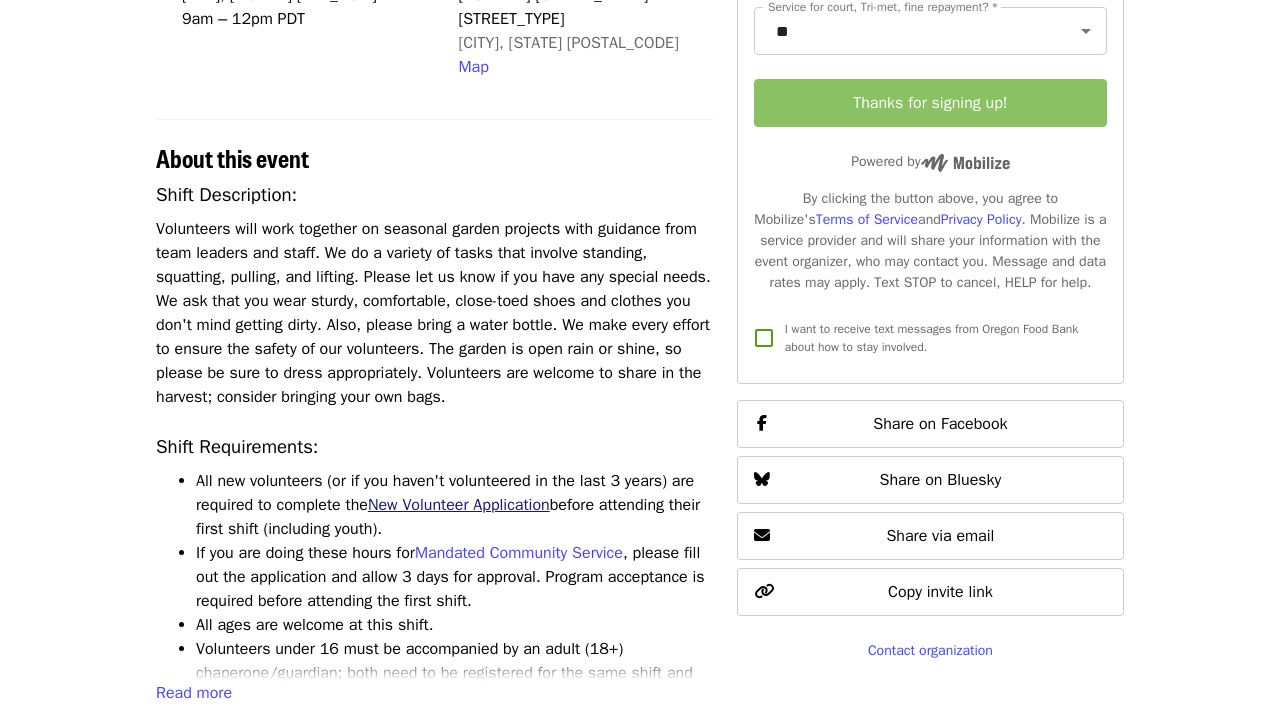 click on "New Volunteer Application" at bounding box center [459, 505] 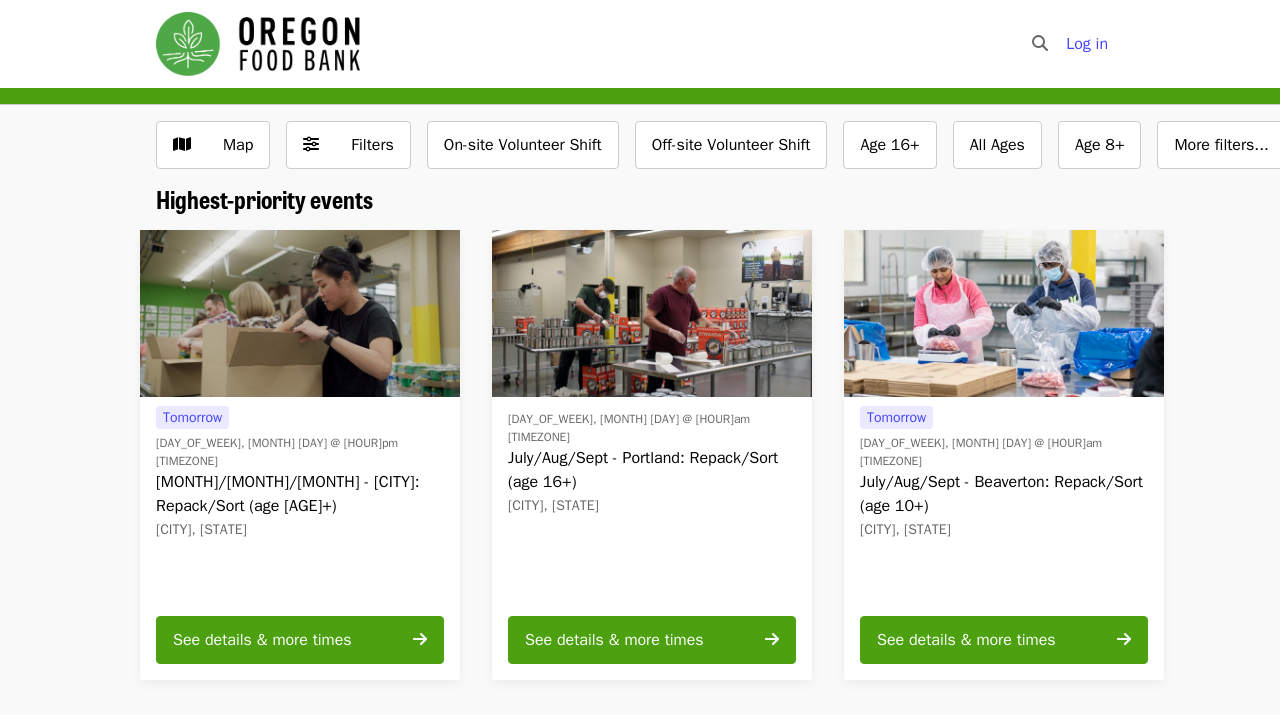 scroll, scrollTop: 0, scrollLeft: 0, axis: both 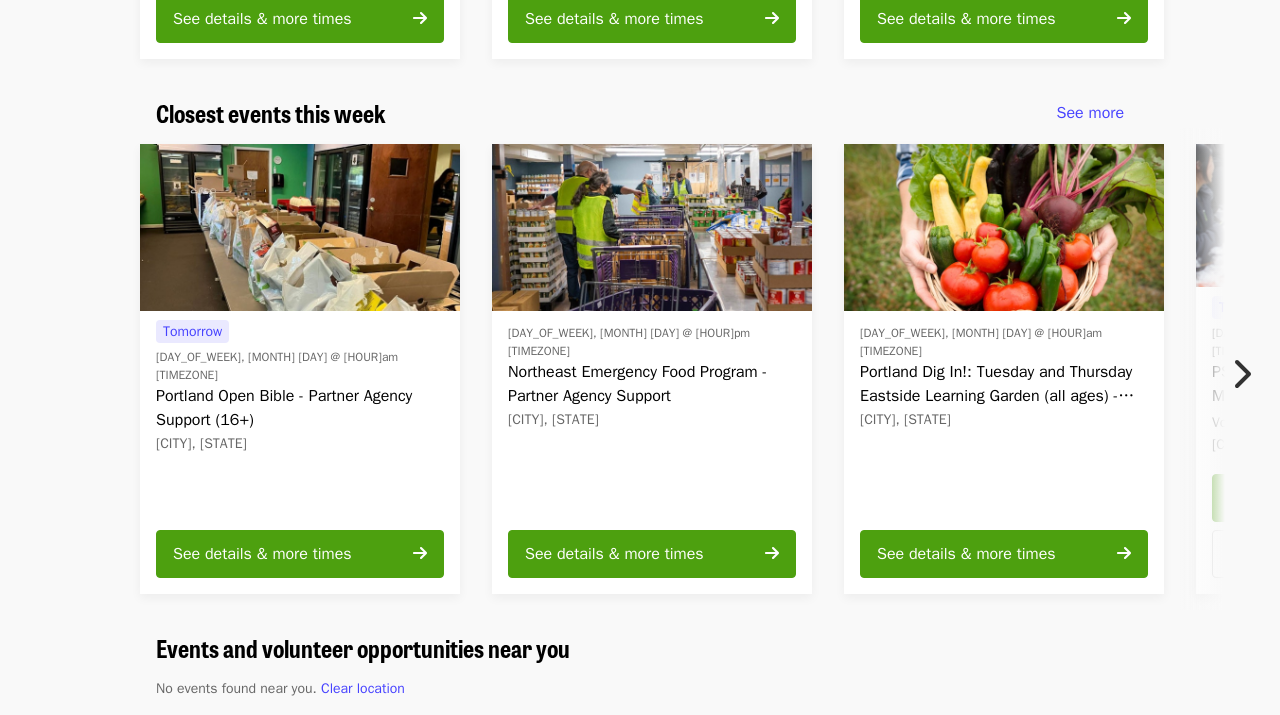 click at bounding box center (1241, 374) 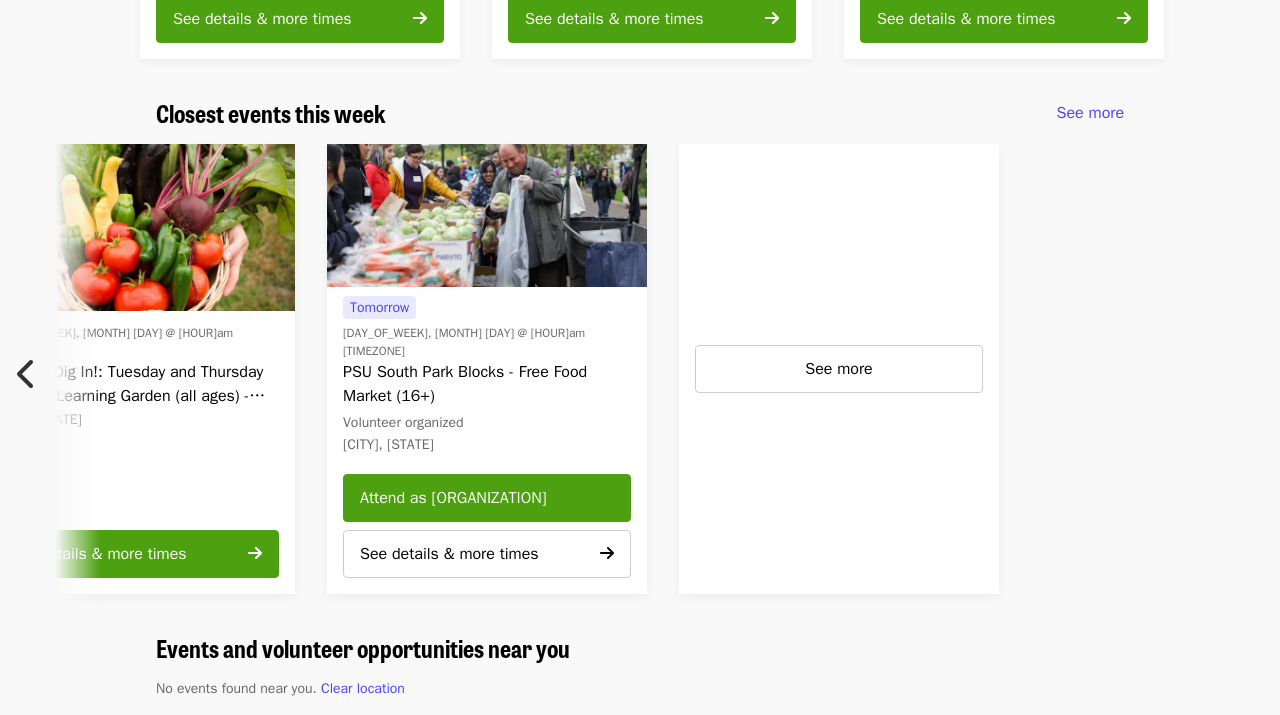scroll, scrollTop: 0, scrollLeft: 872, axis: horizontal 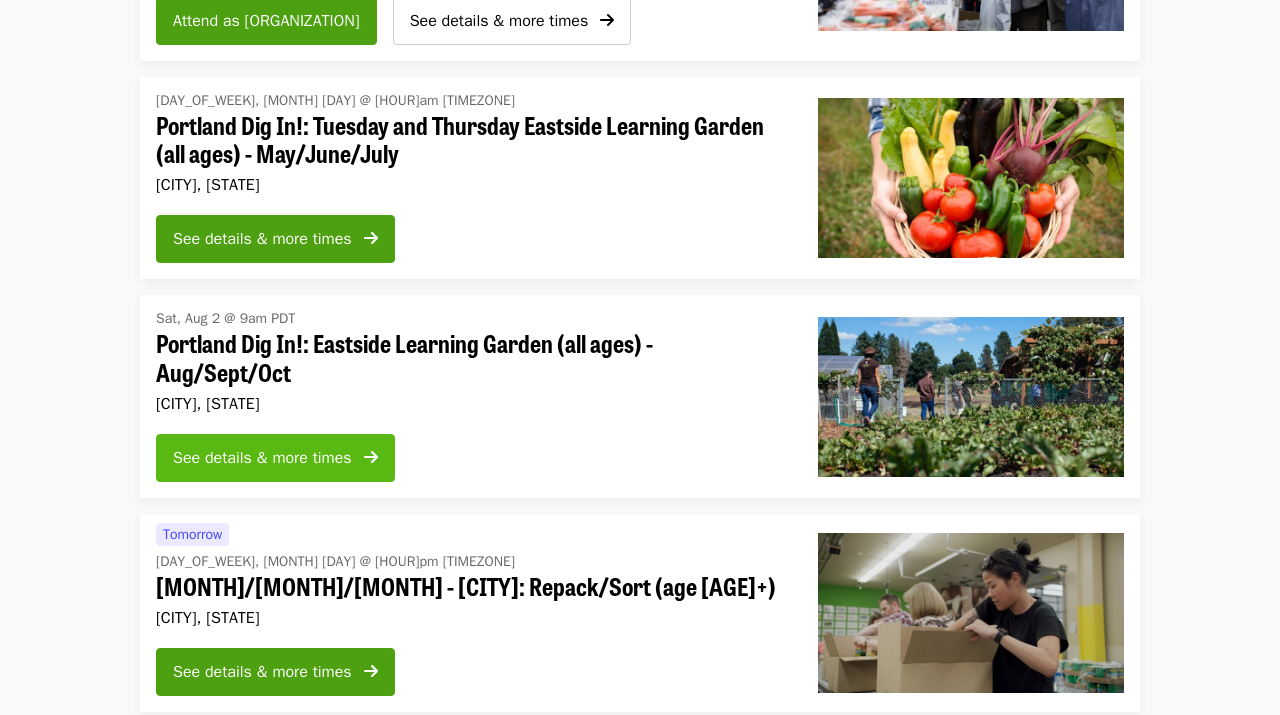 click on "See details & more times" at bounding box center (275, 458) 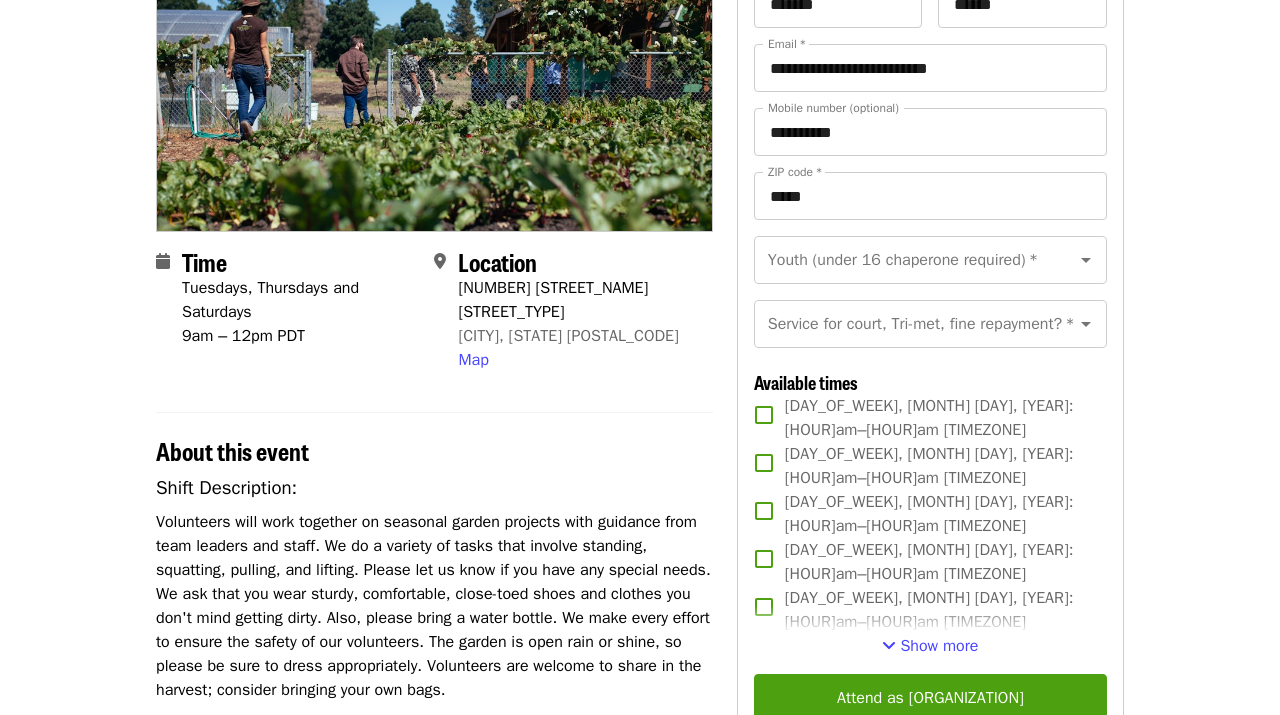 scroll, scrollTop: 255, scrollLeft: 0, axis: vertical 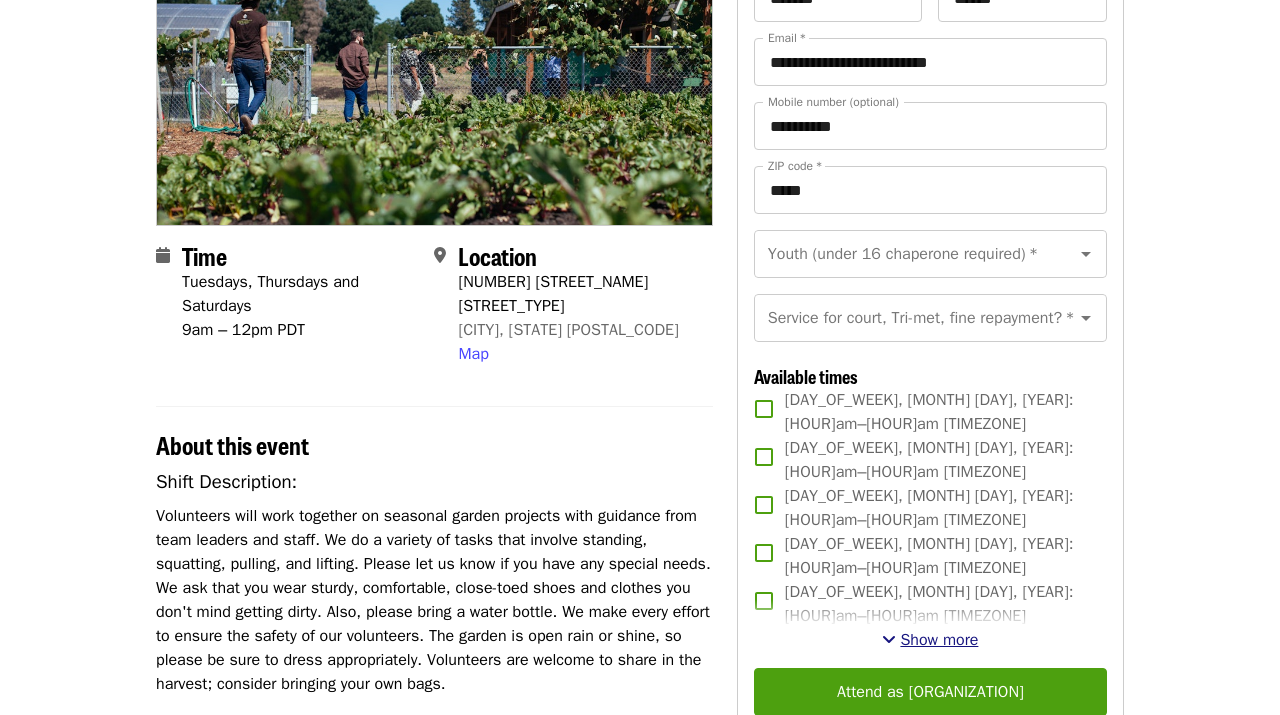 click on "Show more" at bounding box center (939, 640) 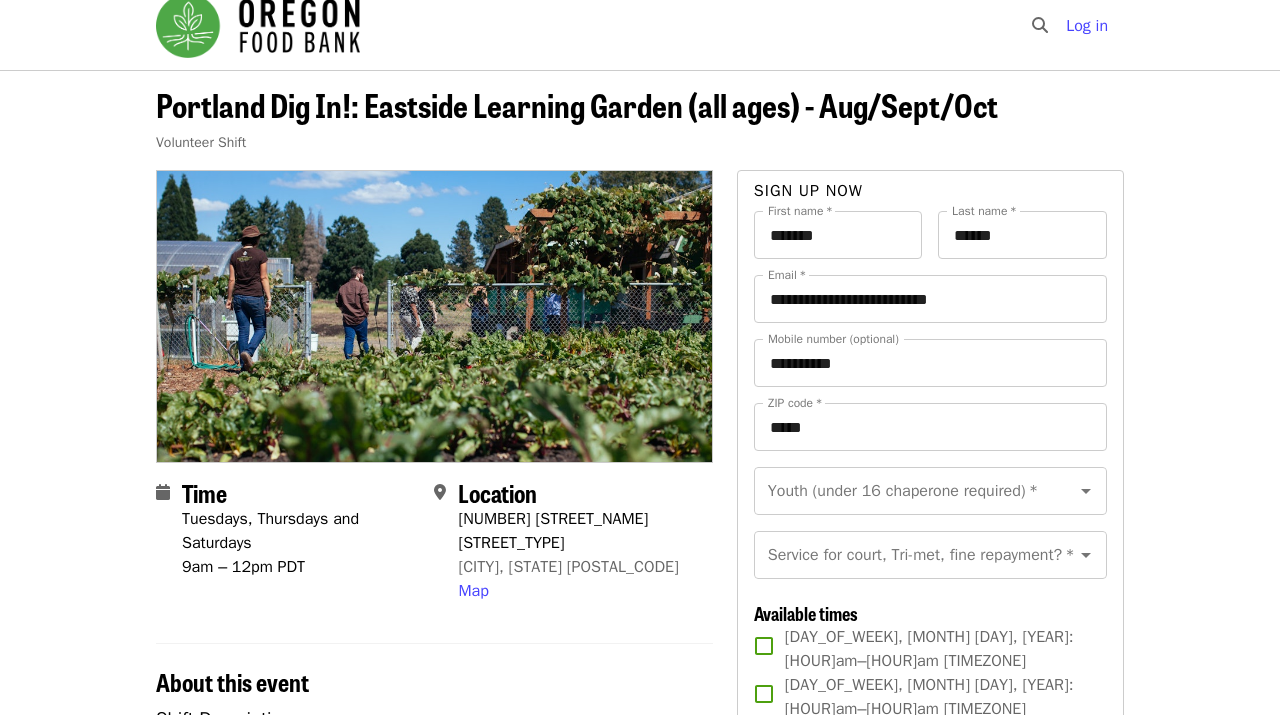 scroll, scrollTop: 0, scrollLeft: 0, axis: both 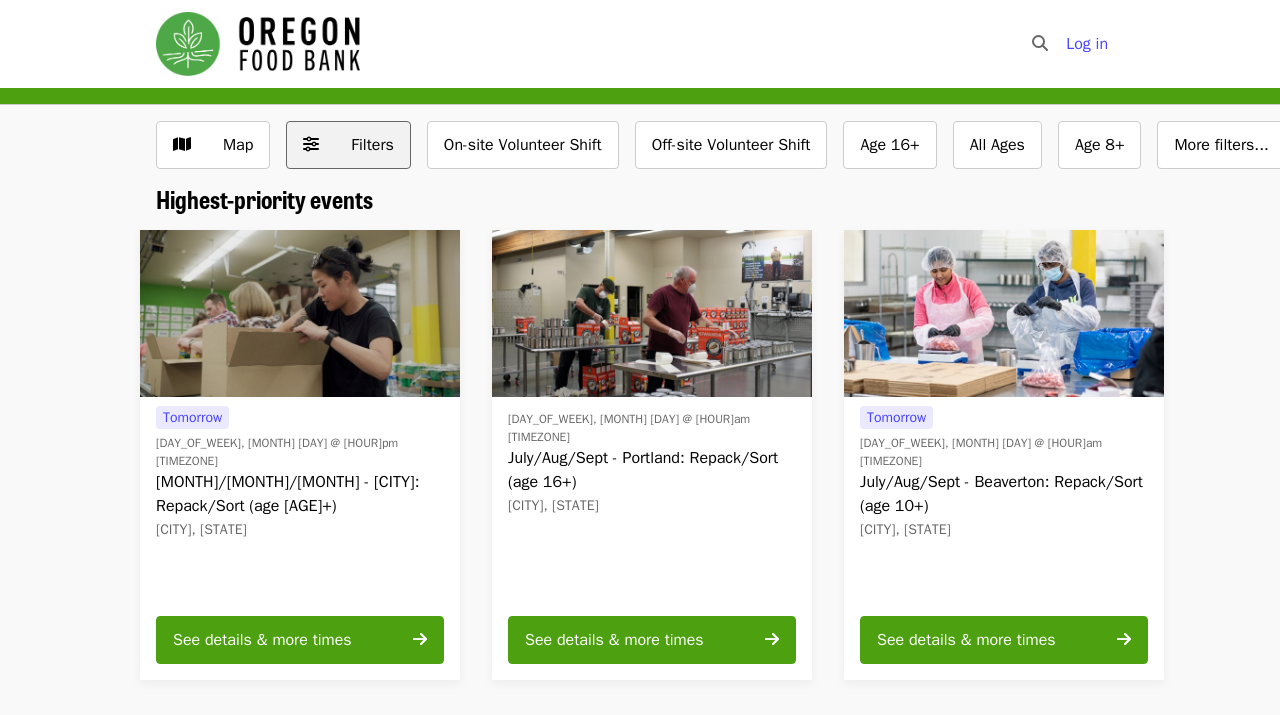 click on "Filters" at bounding box center [348, 145] 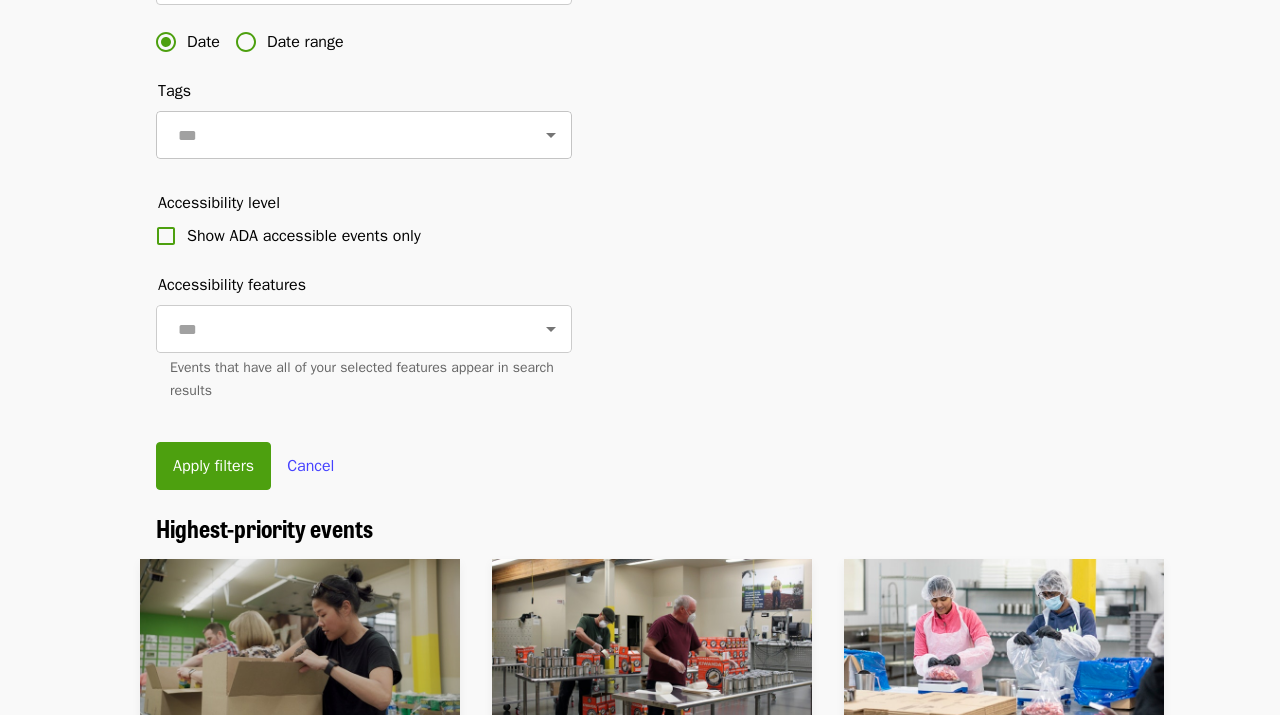 scroll, scrollTop: 629, scrollLeft: 0, axis: vertical 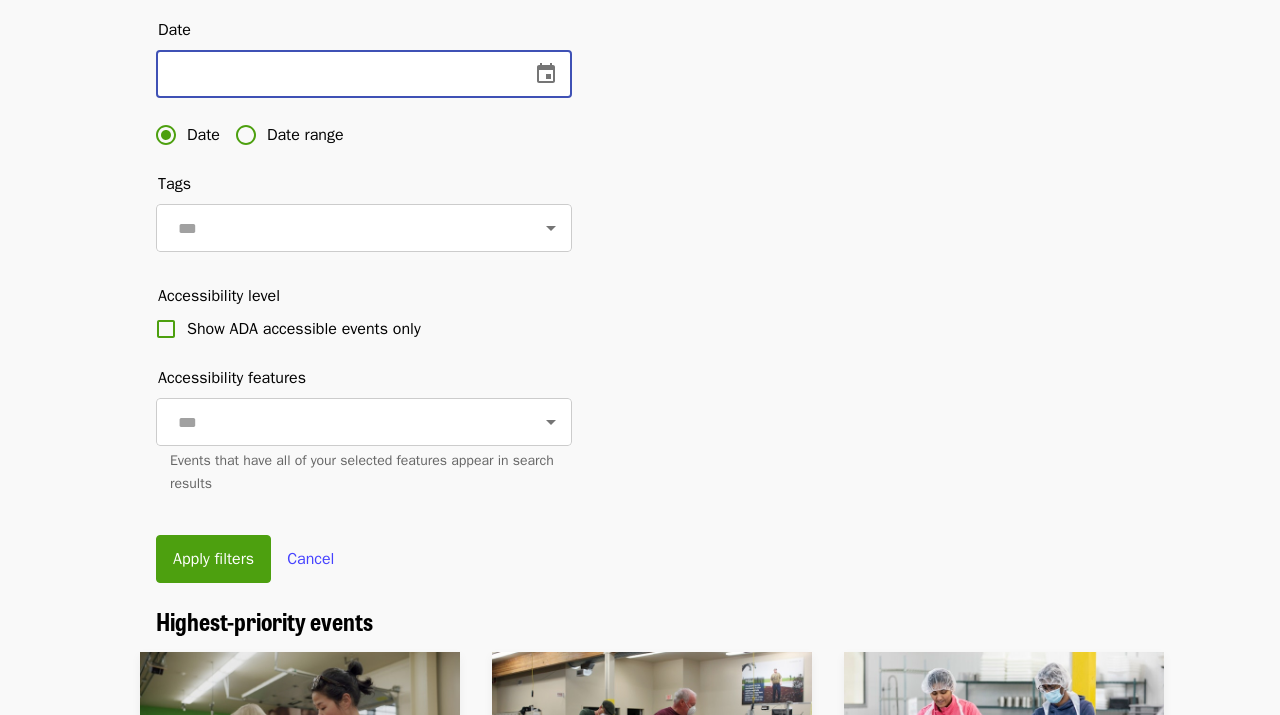 click at bounding box center (335, 74) 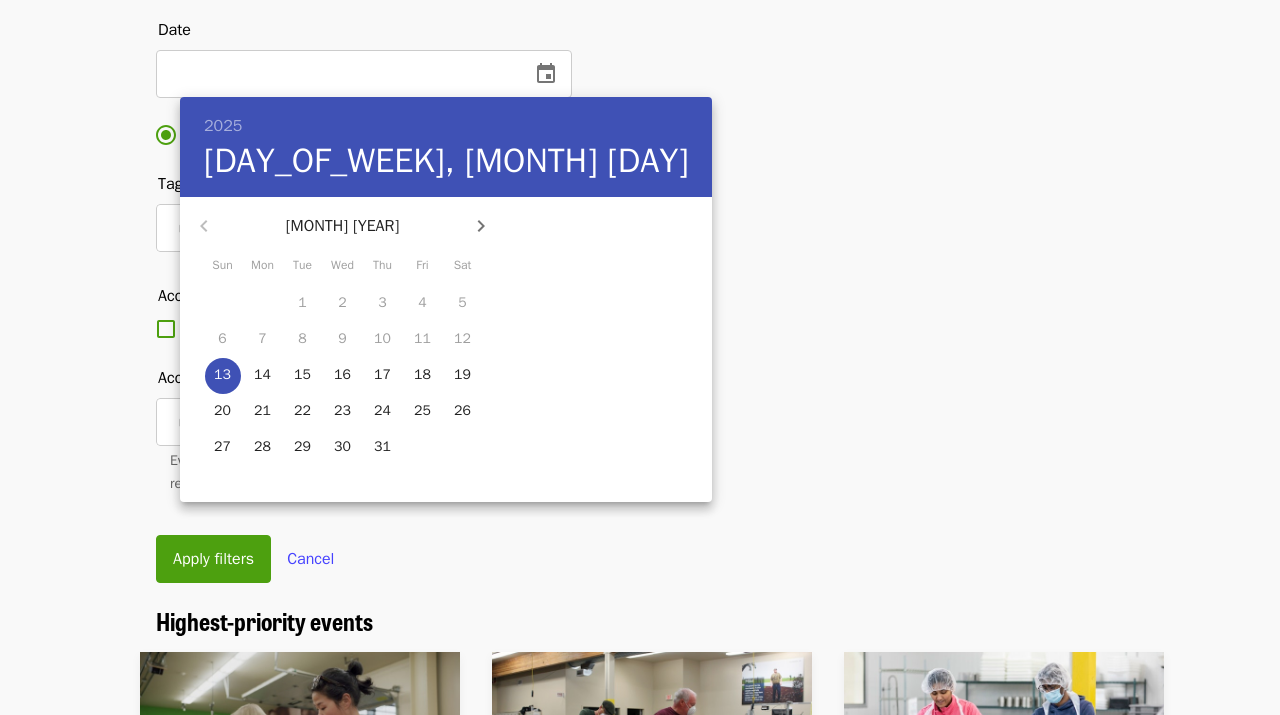 click on "19" at bounding box center [462, 375] 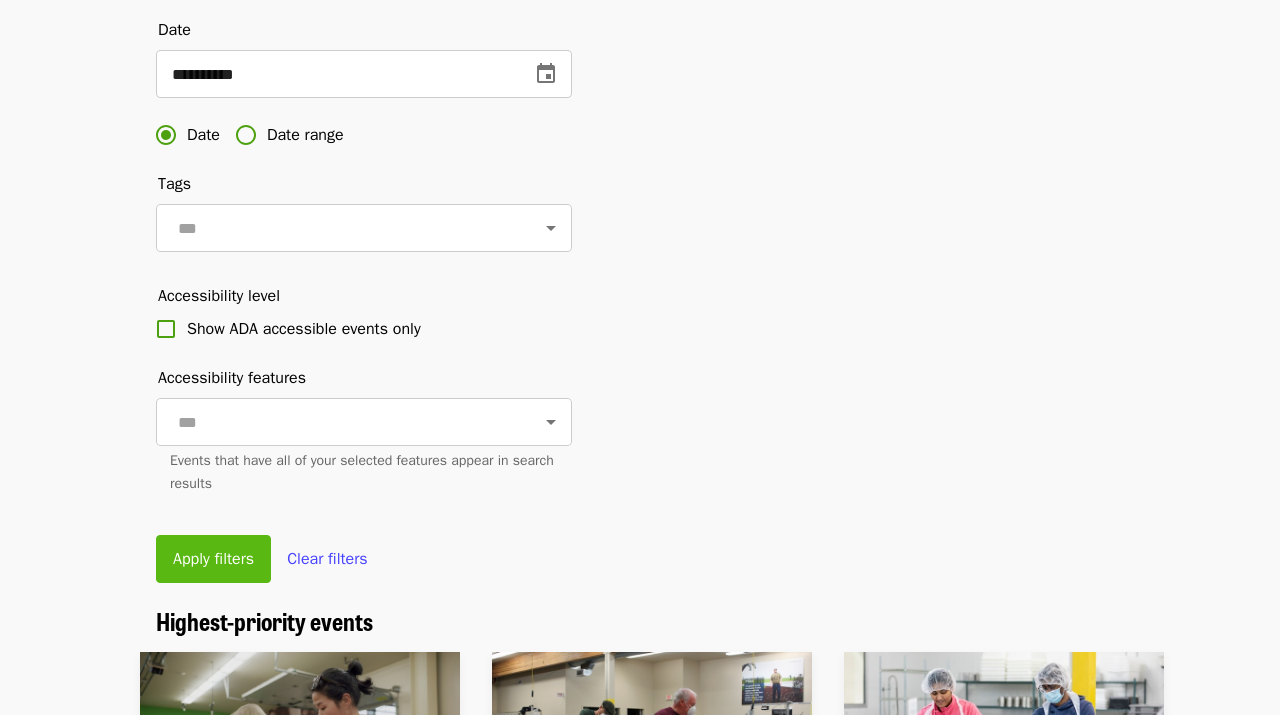 click on "Apply filters" at bounding box center [213, 559] 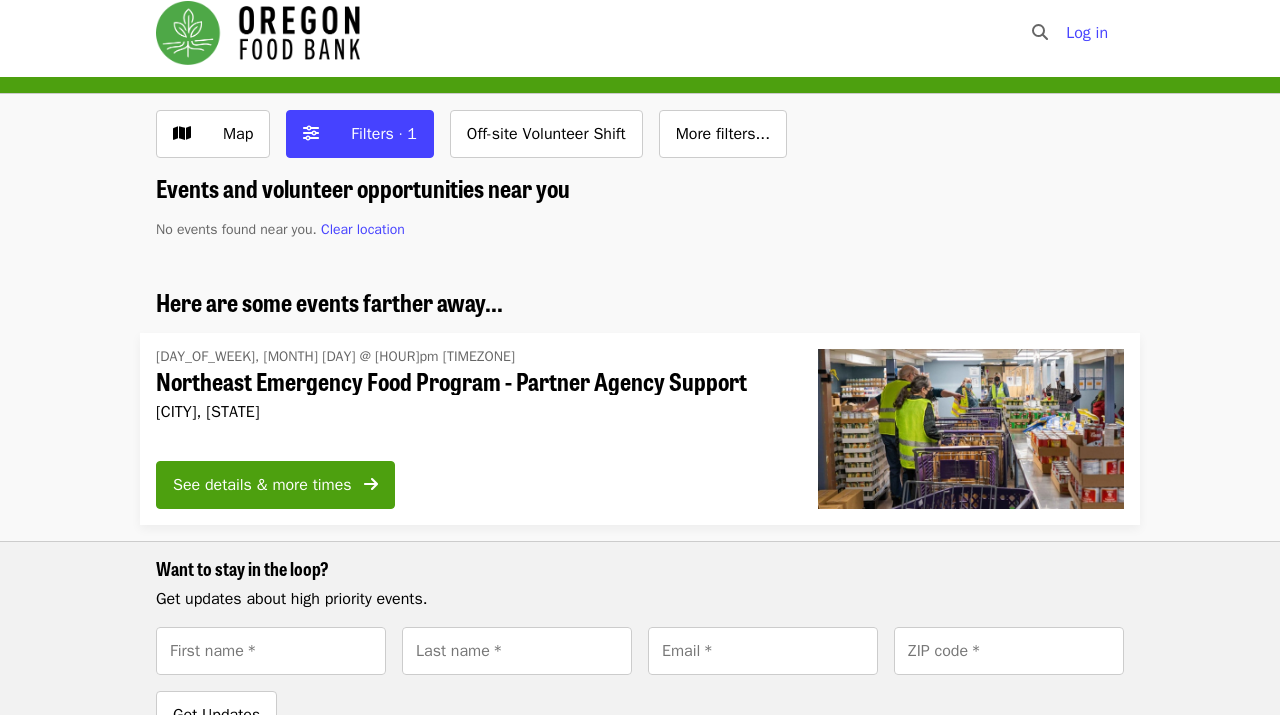 scroll, scrollTop: 17, scrollLeft: 0, axis: vertical 